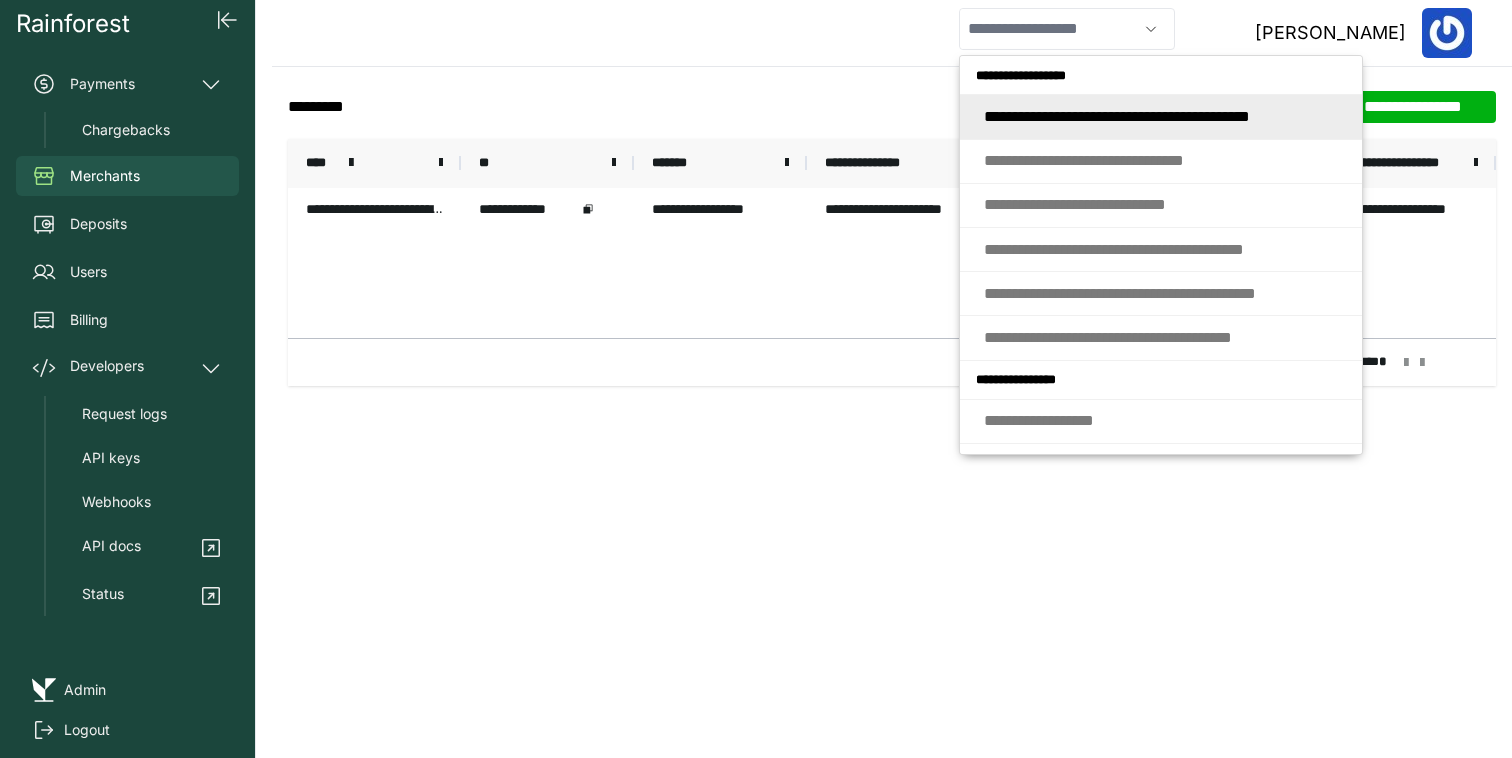 scroll, scrollTop: 0, scrollLeft: 0, axis: both 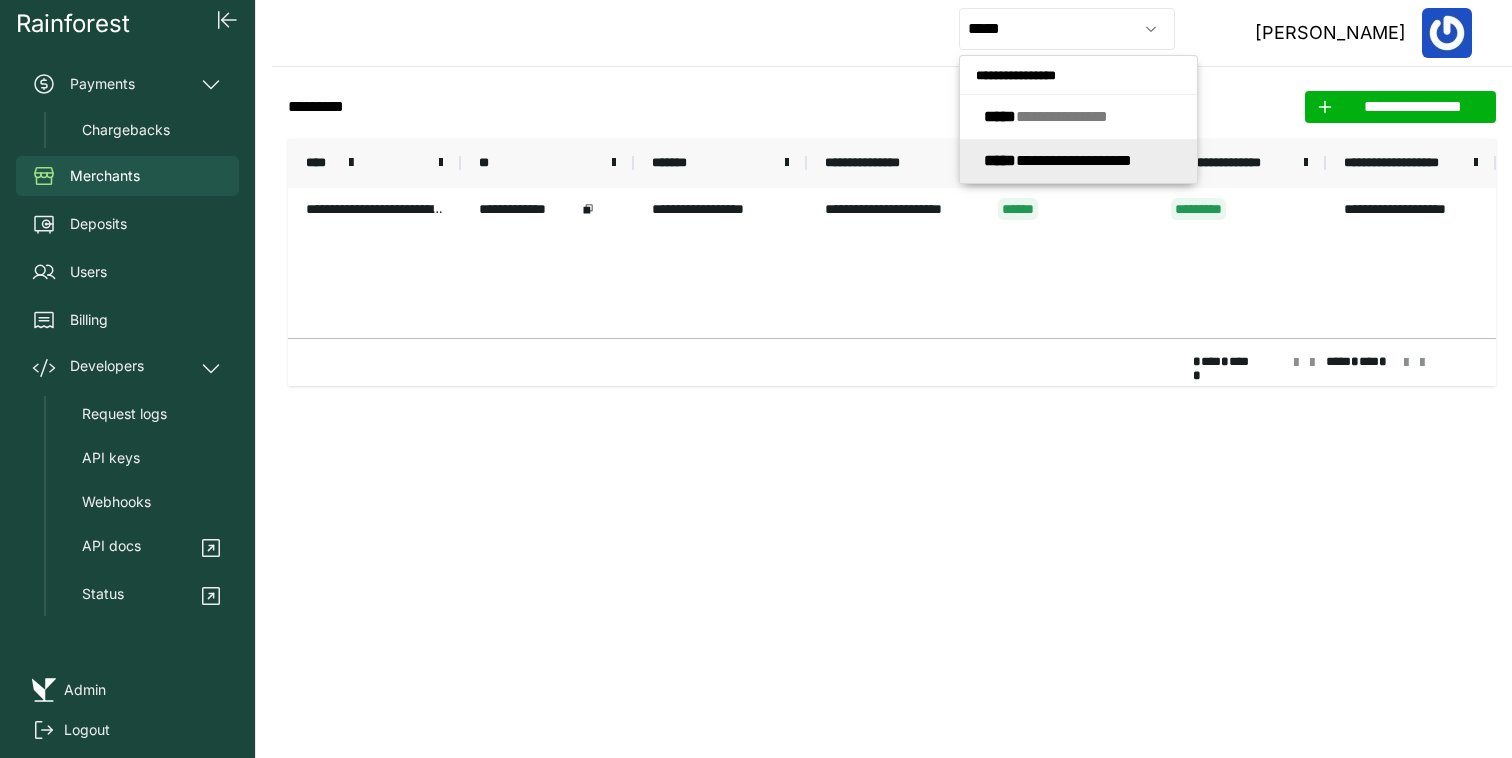 click on "**********" at bounding box center (1058, 160) 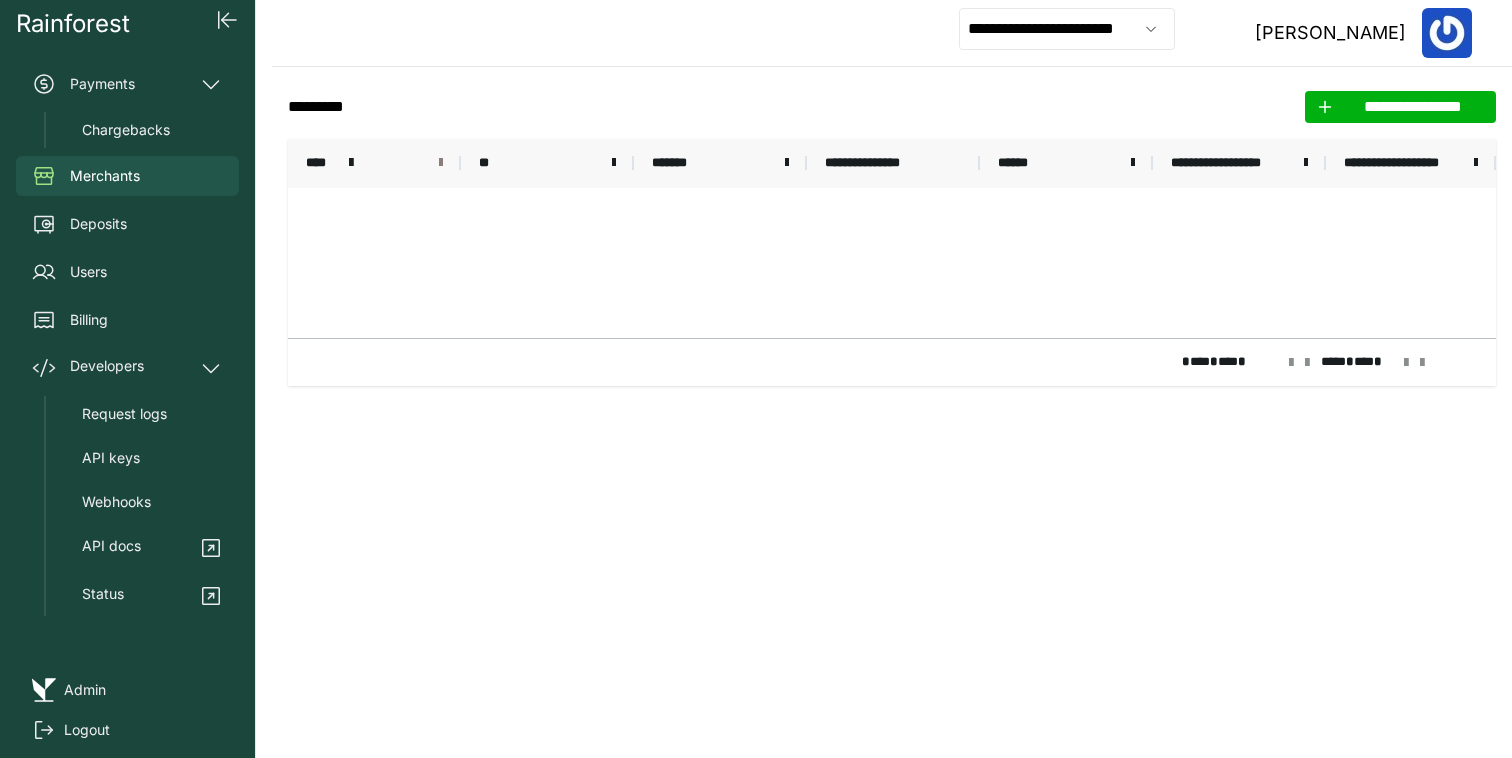 click at bounding box center (441, 163) 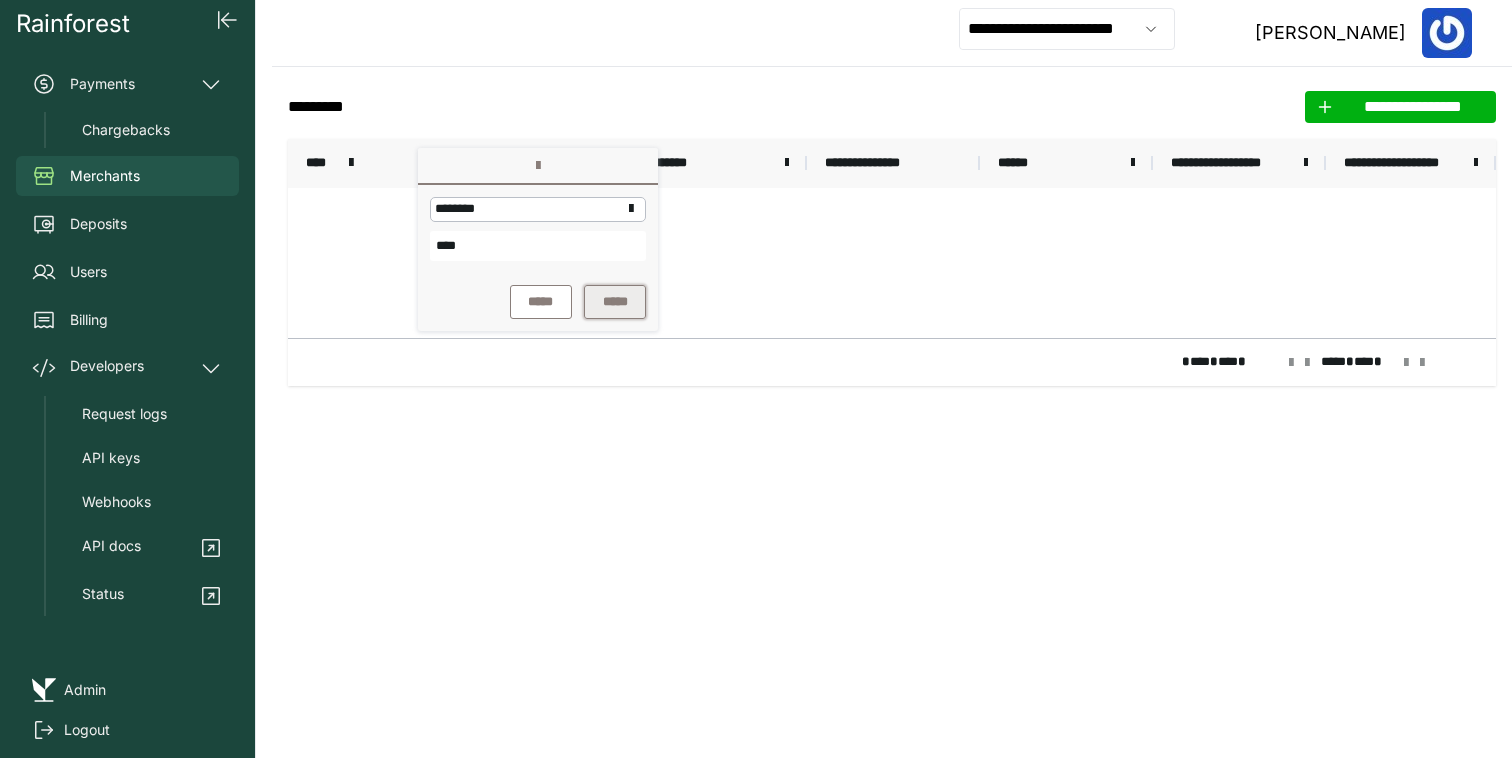 click on "*****" at bounding box center (615, 302) 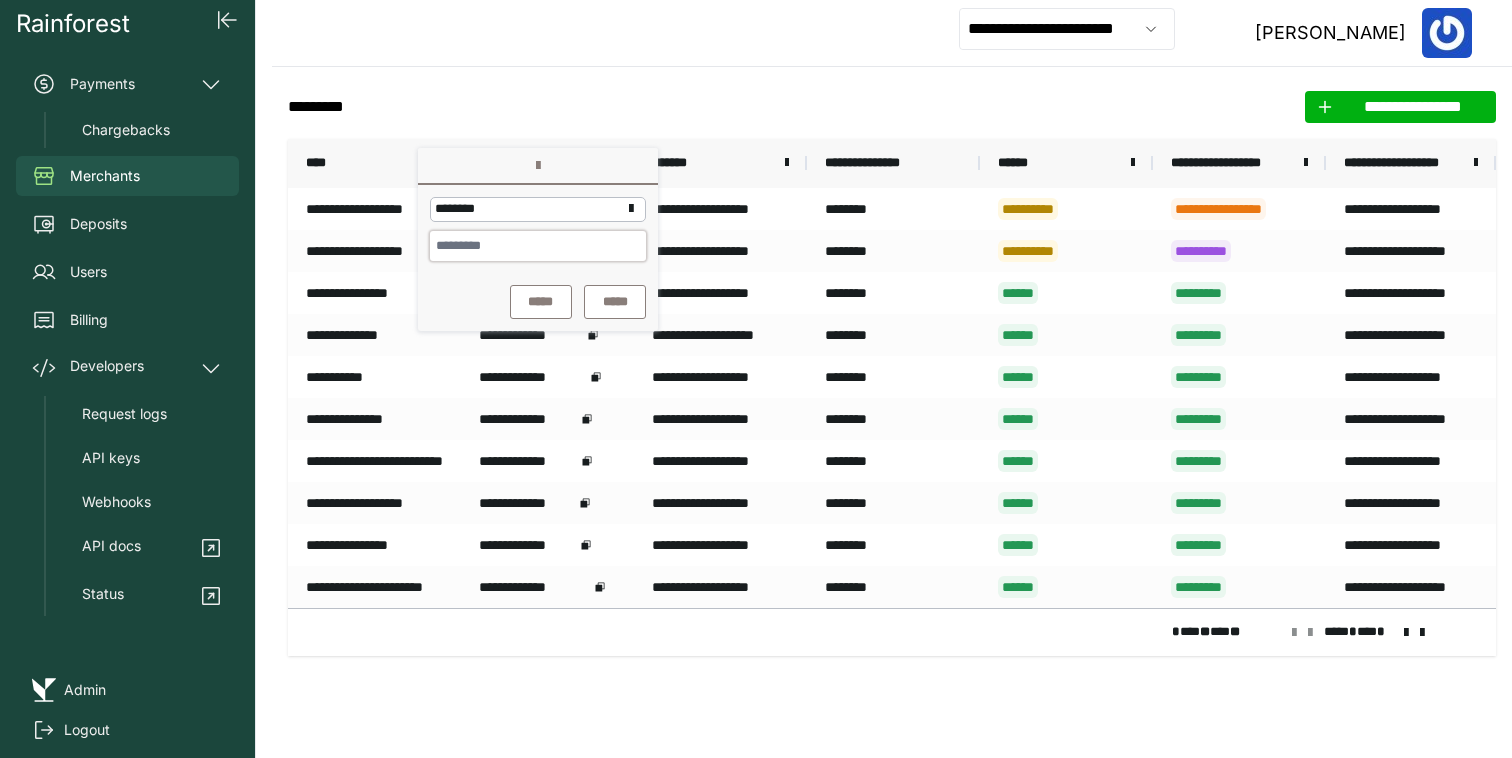 click at bounding box center (538, 246) 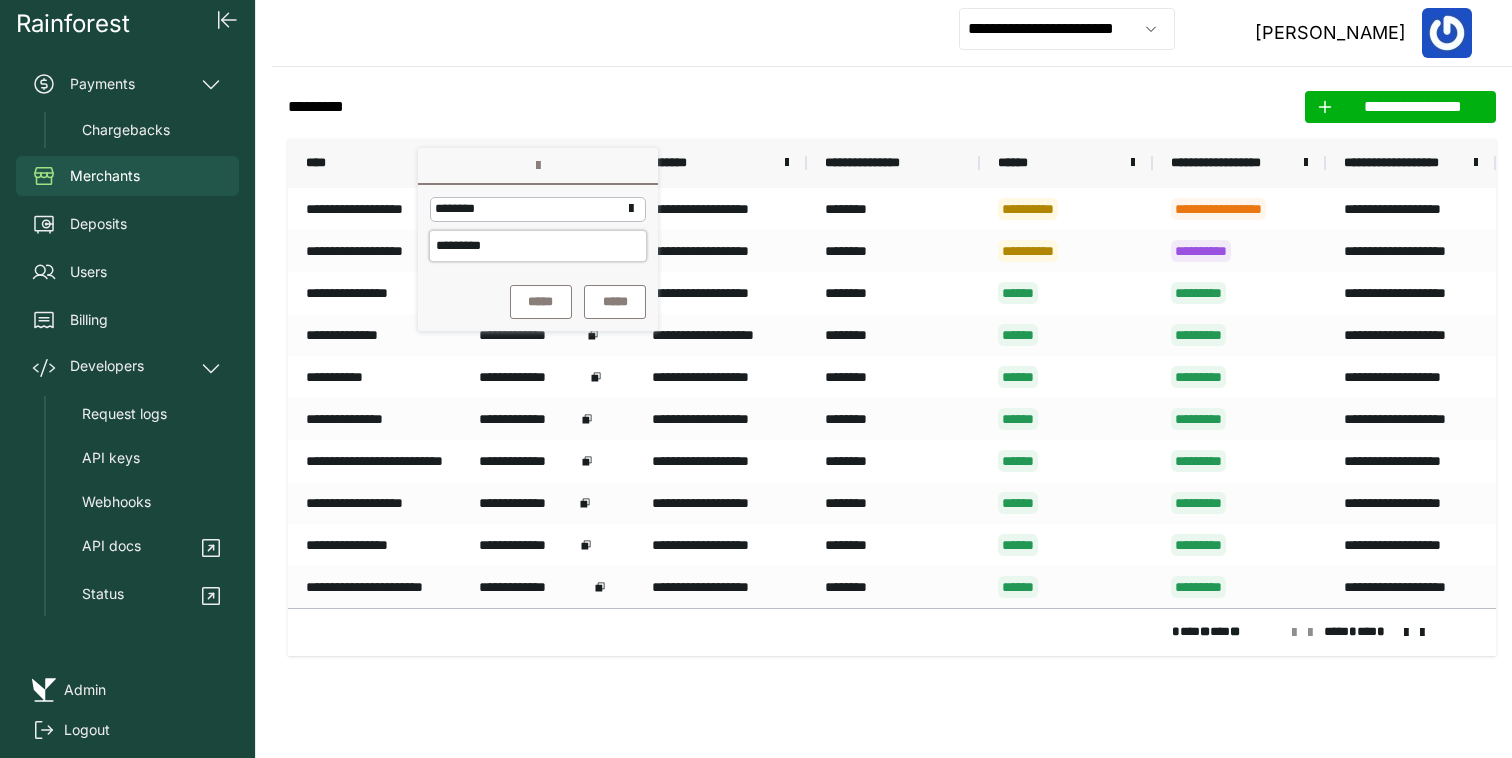 type on "*********" 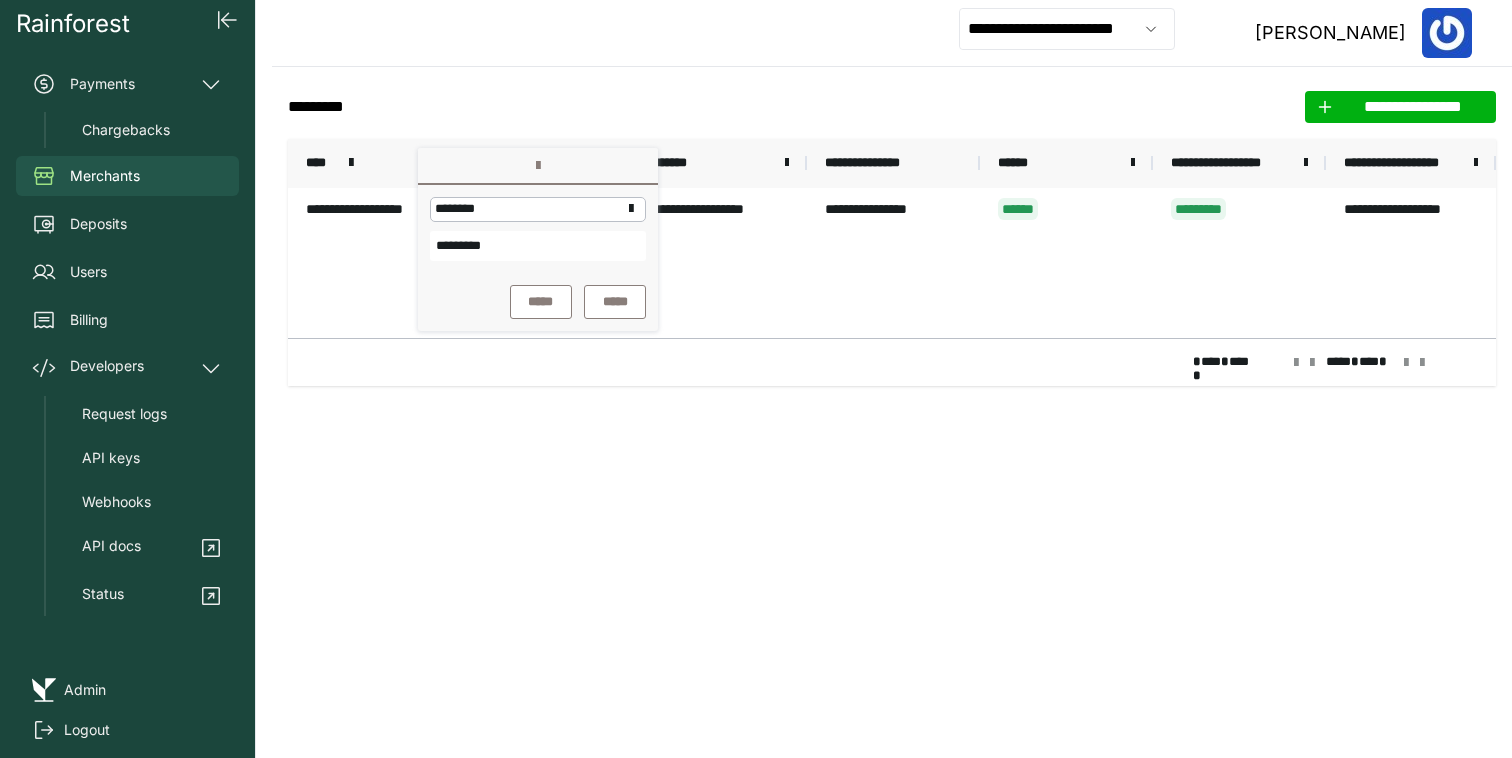 click on "*
**
*
**
*
****
*
**
*" at bounding box center (892, 362) 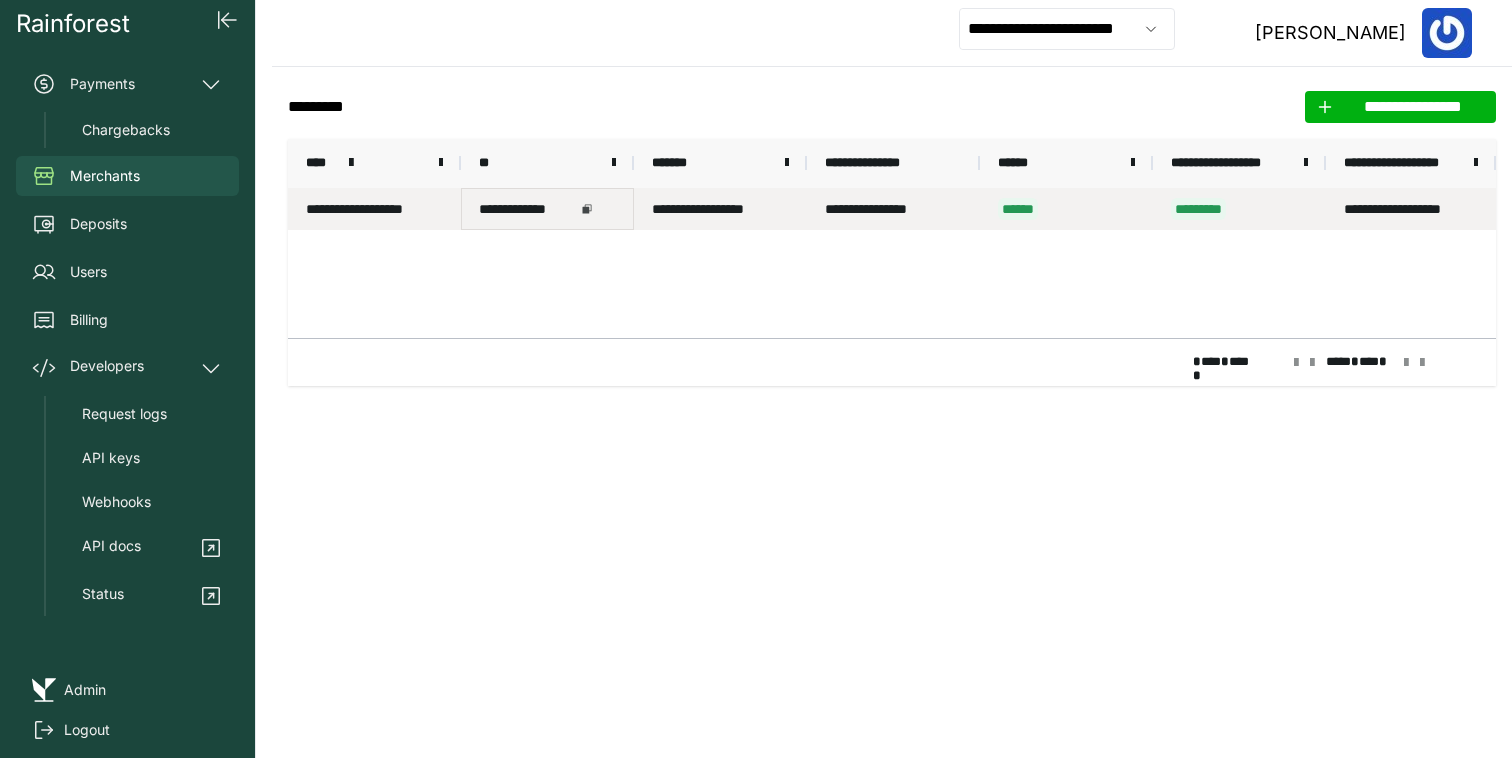 click 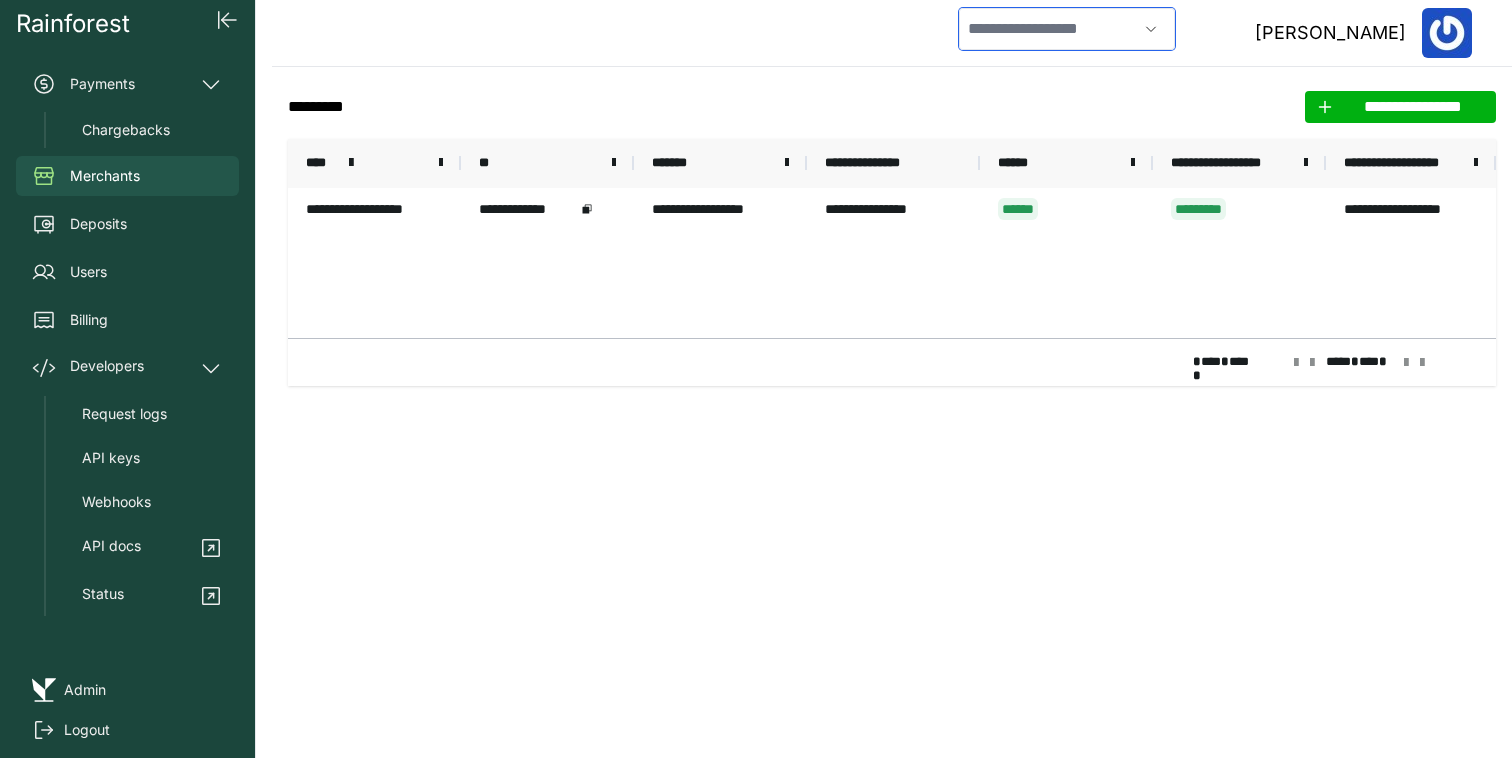 click at bounding box center (1048, 29) 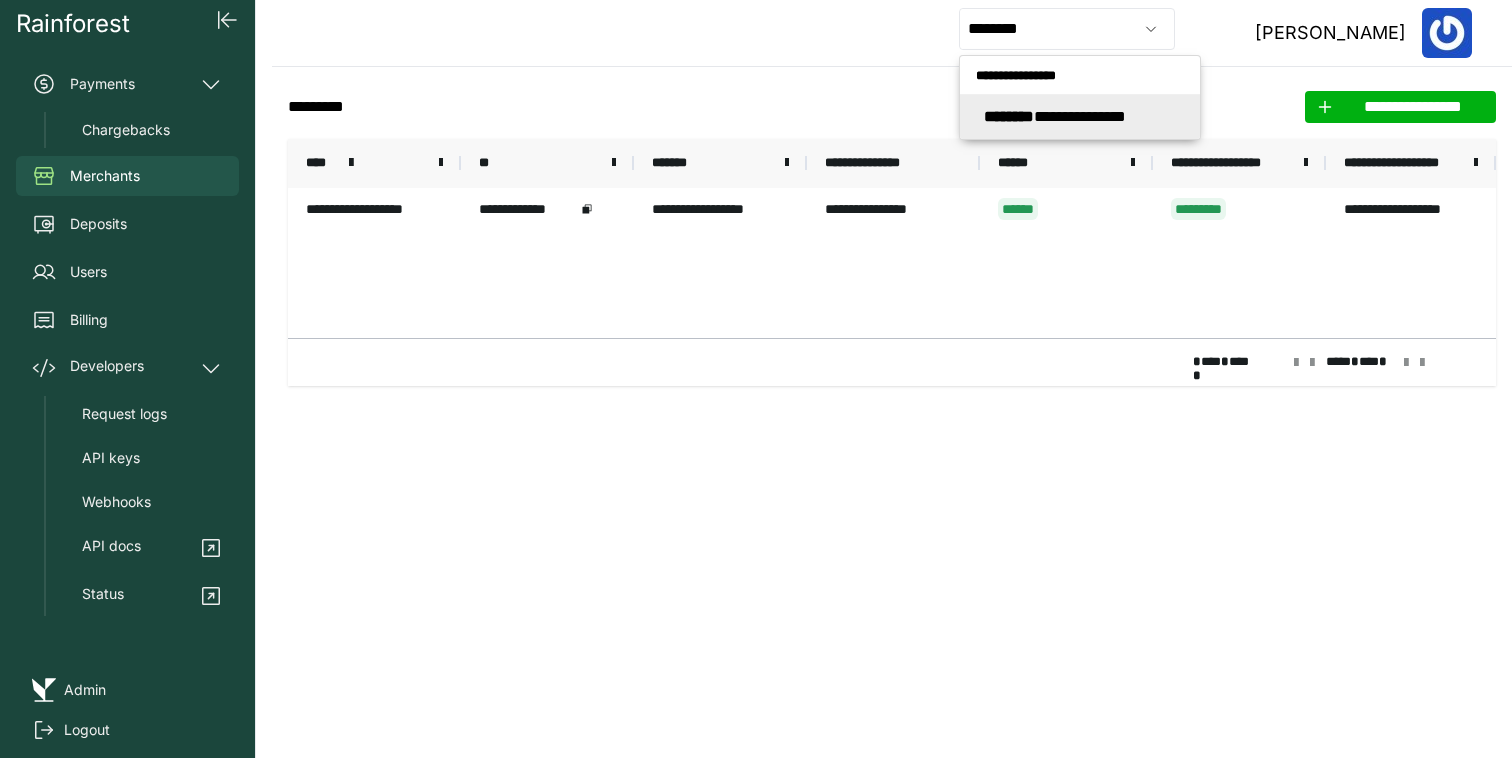 type on "**********" 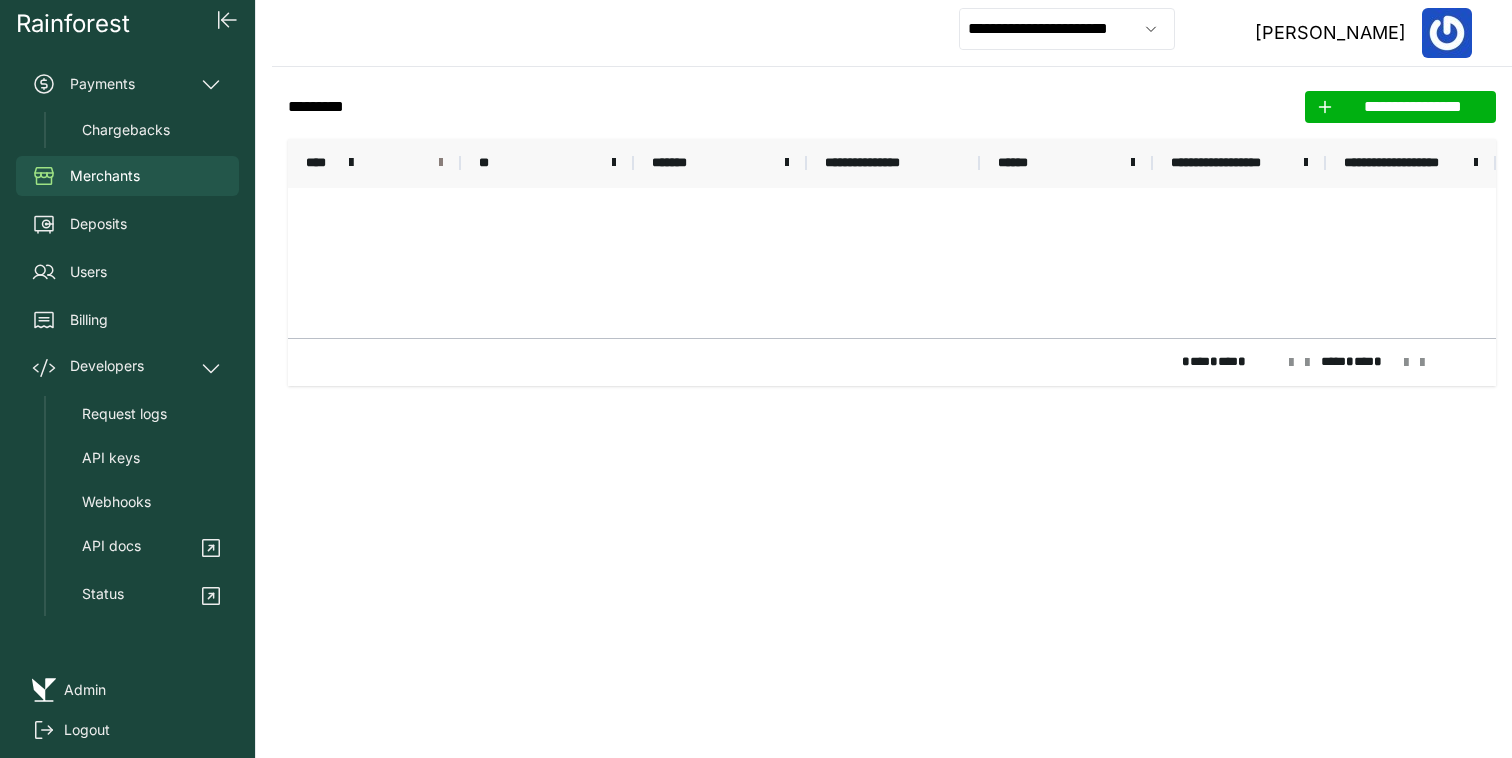 click at bounding box center (441, 163) 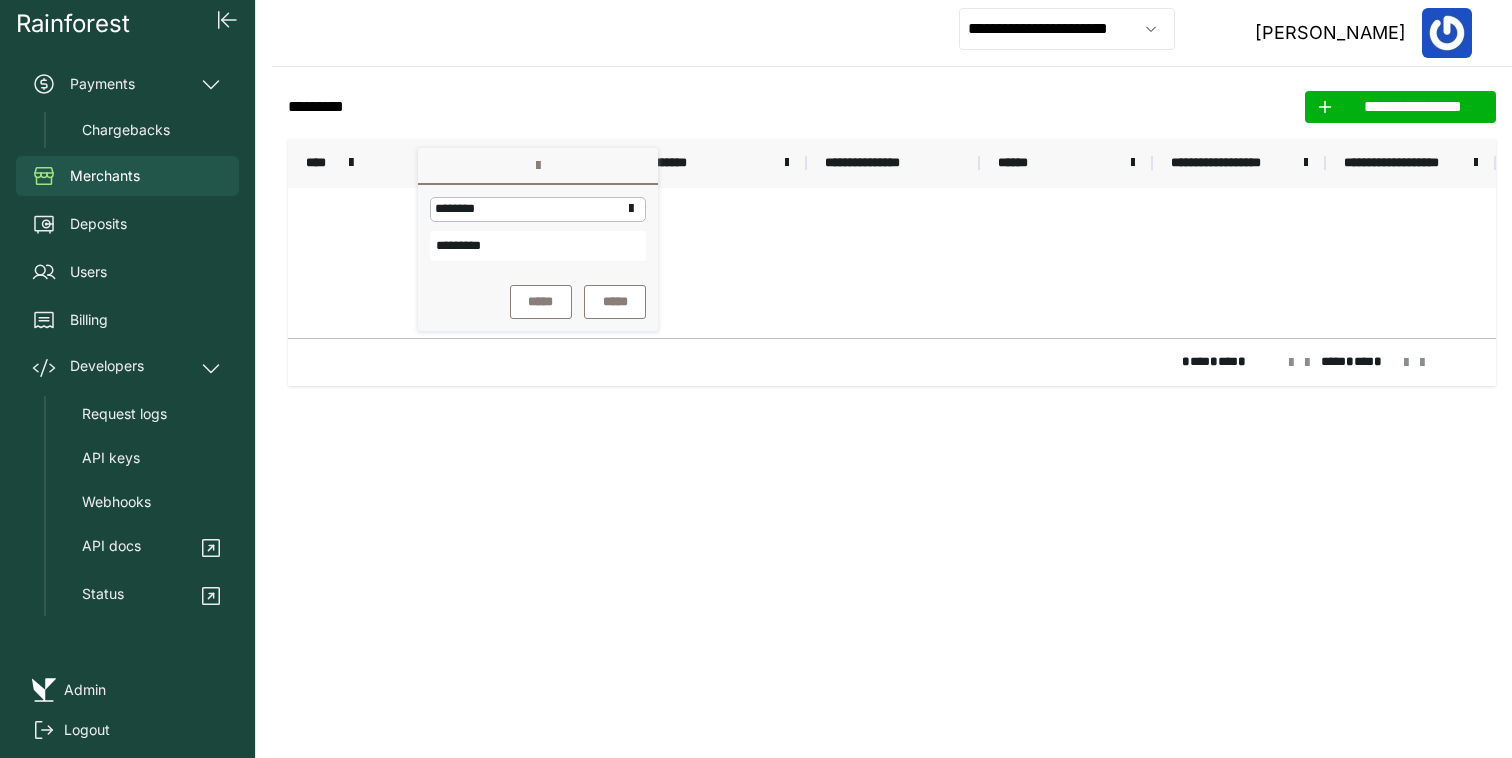 click on "*********" at bounding box center [538, 246] 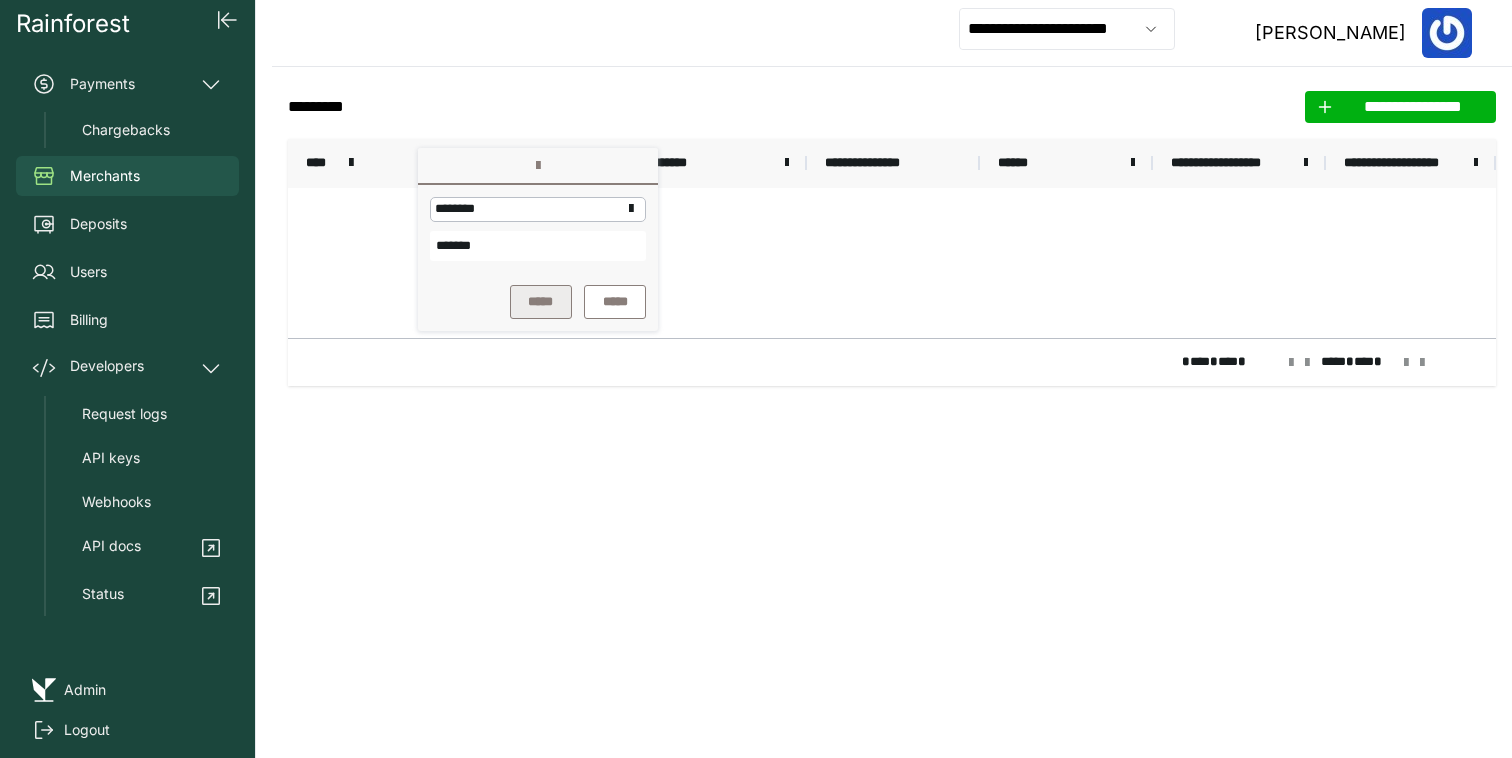 type on "*******" 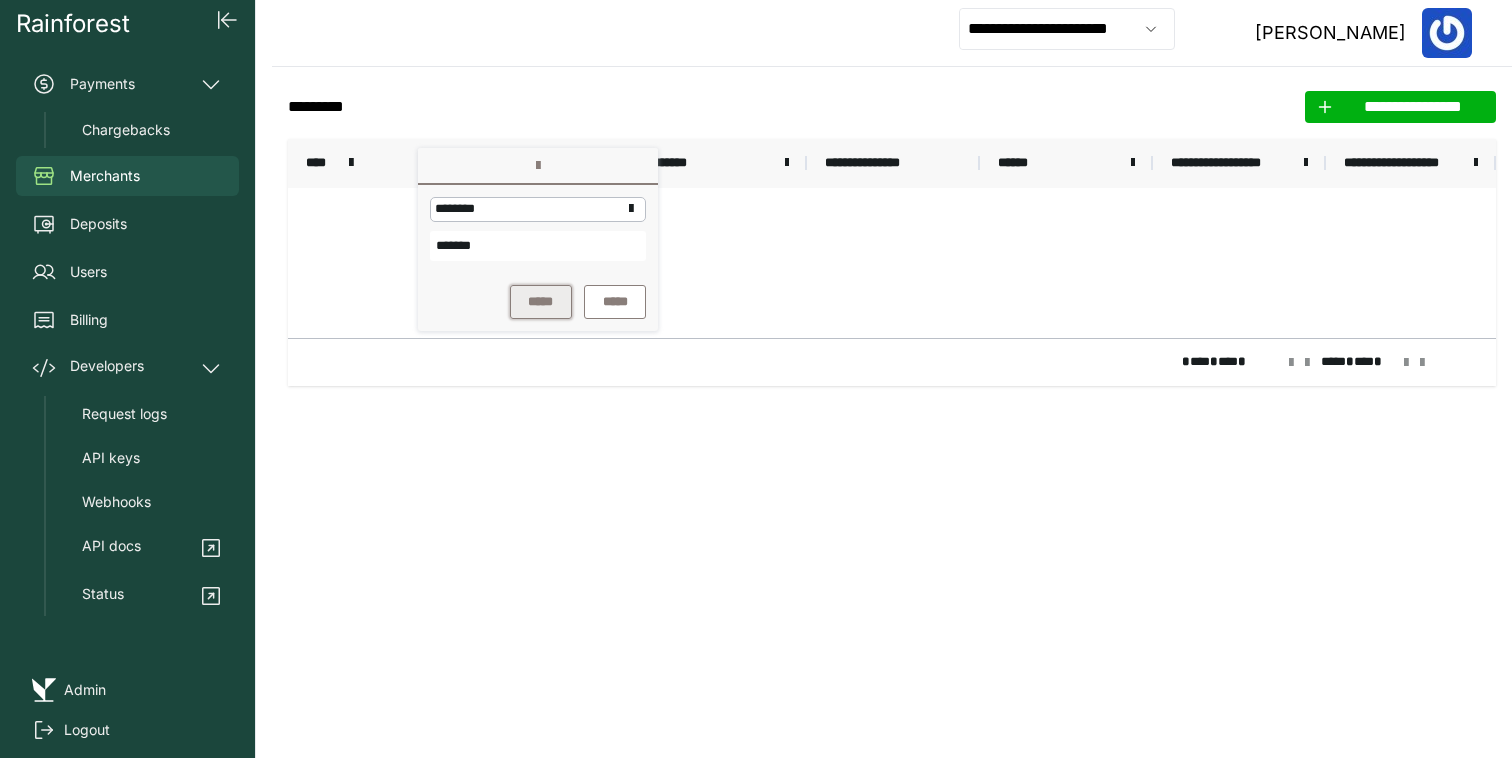 click on "*****" at bounding box center [541, 302] 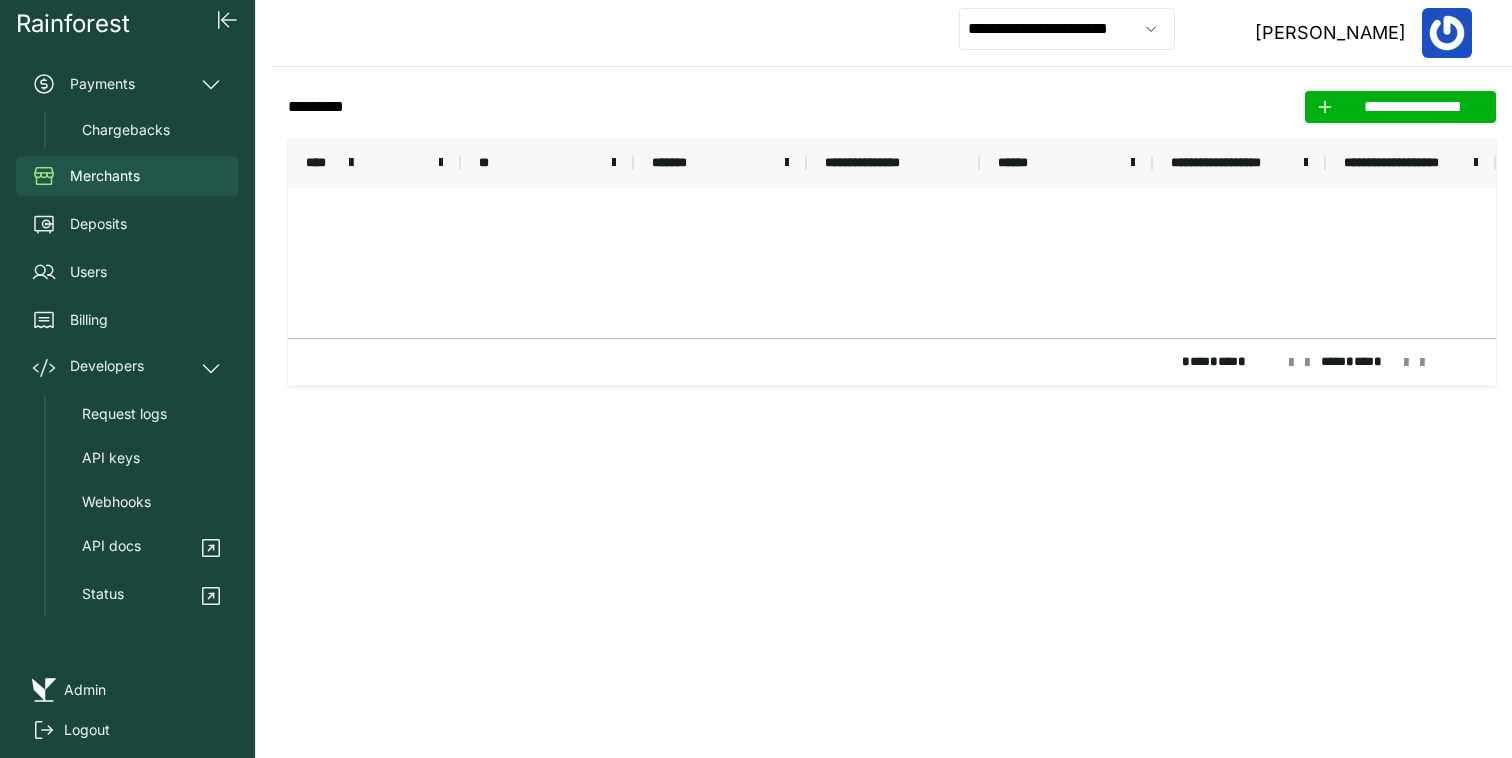 click on "**********" 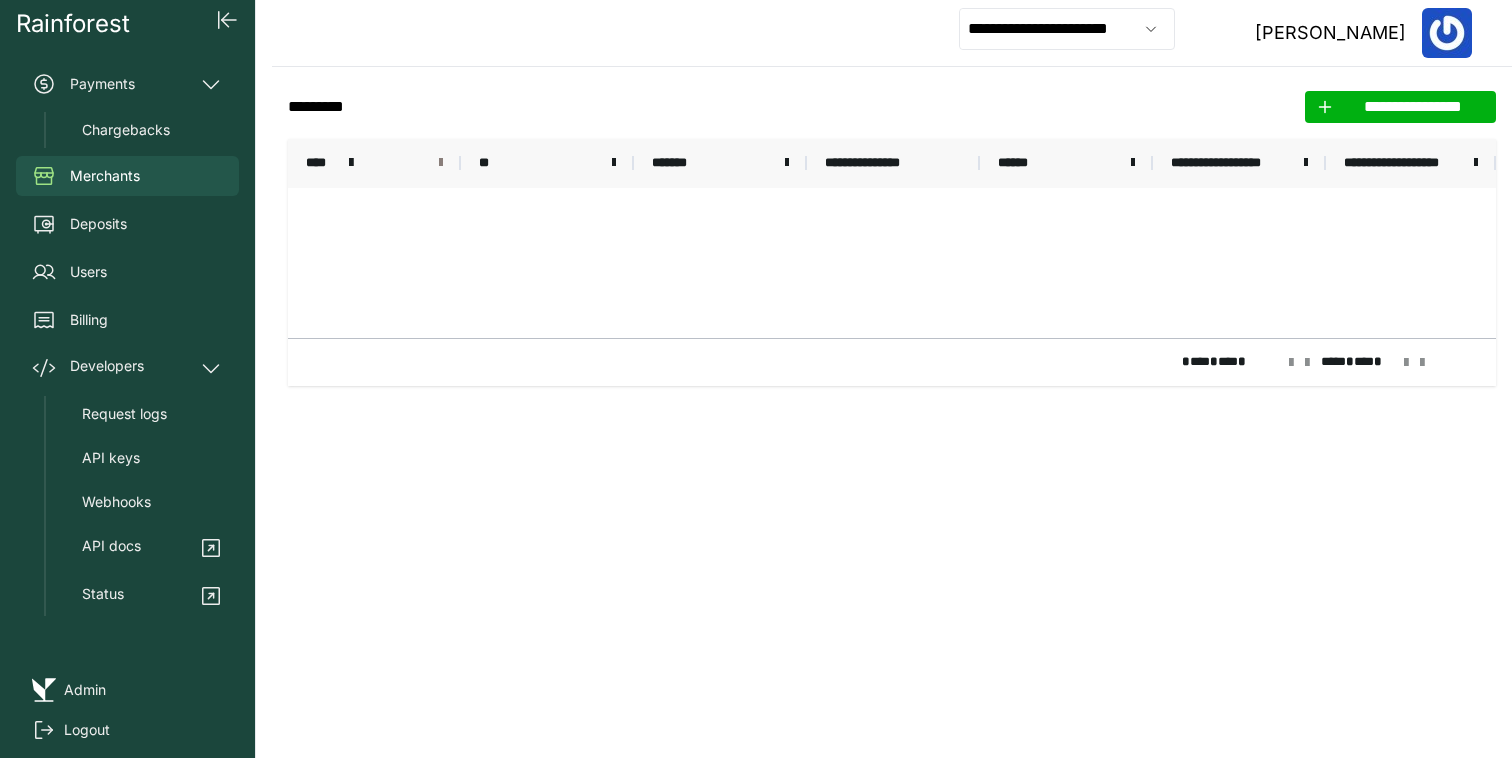 click at bounding box center (441, 163) 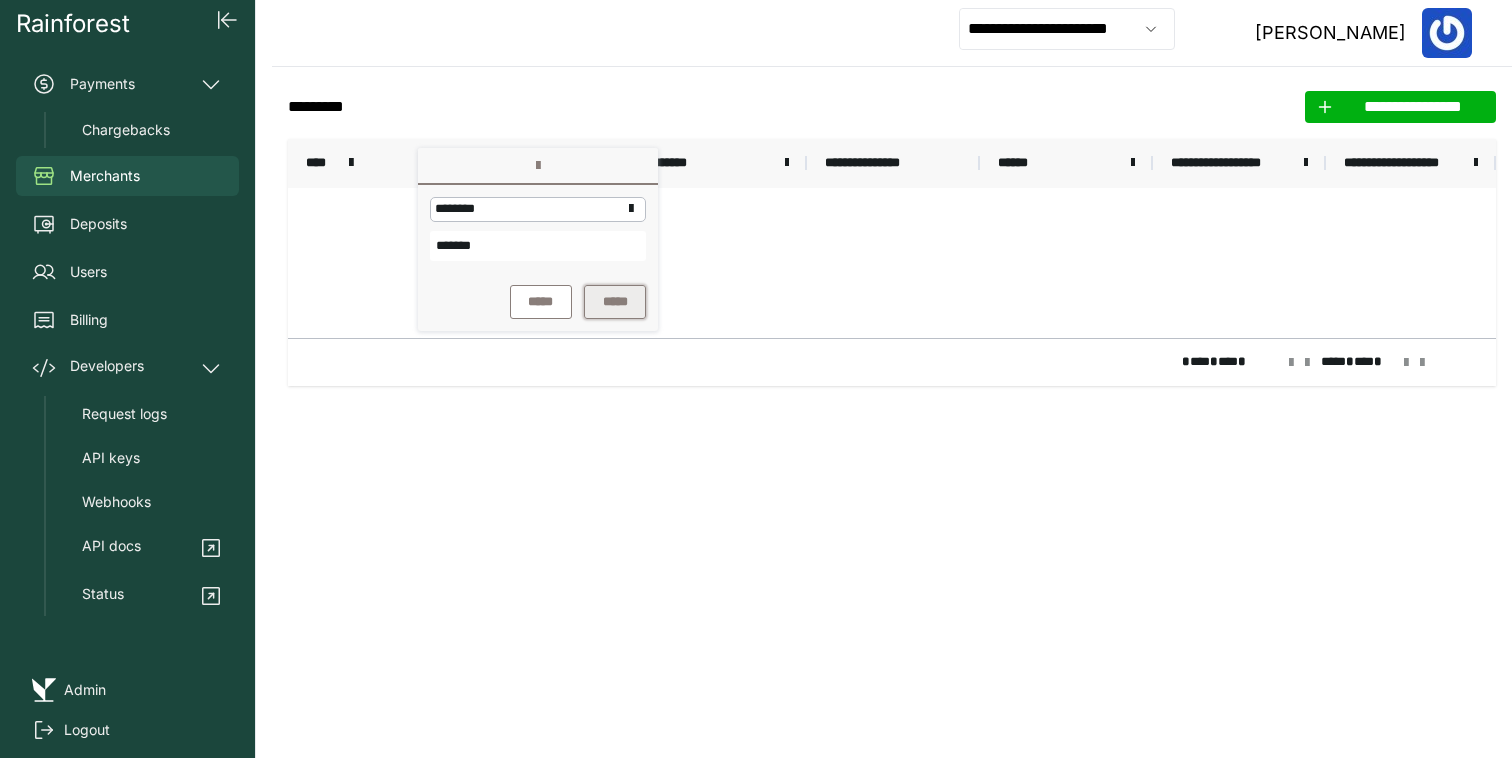 click on "*****" at bounding box center [615, 302] 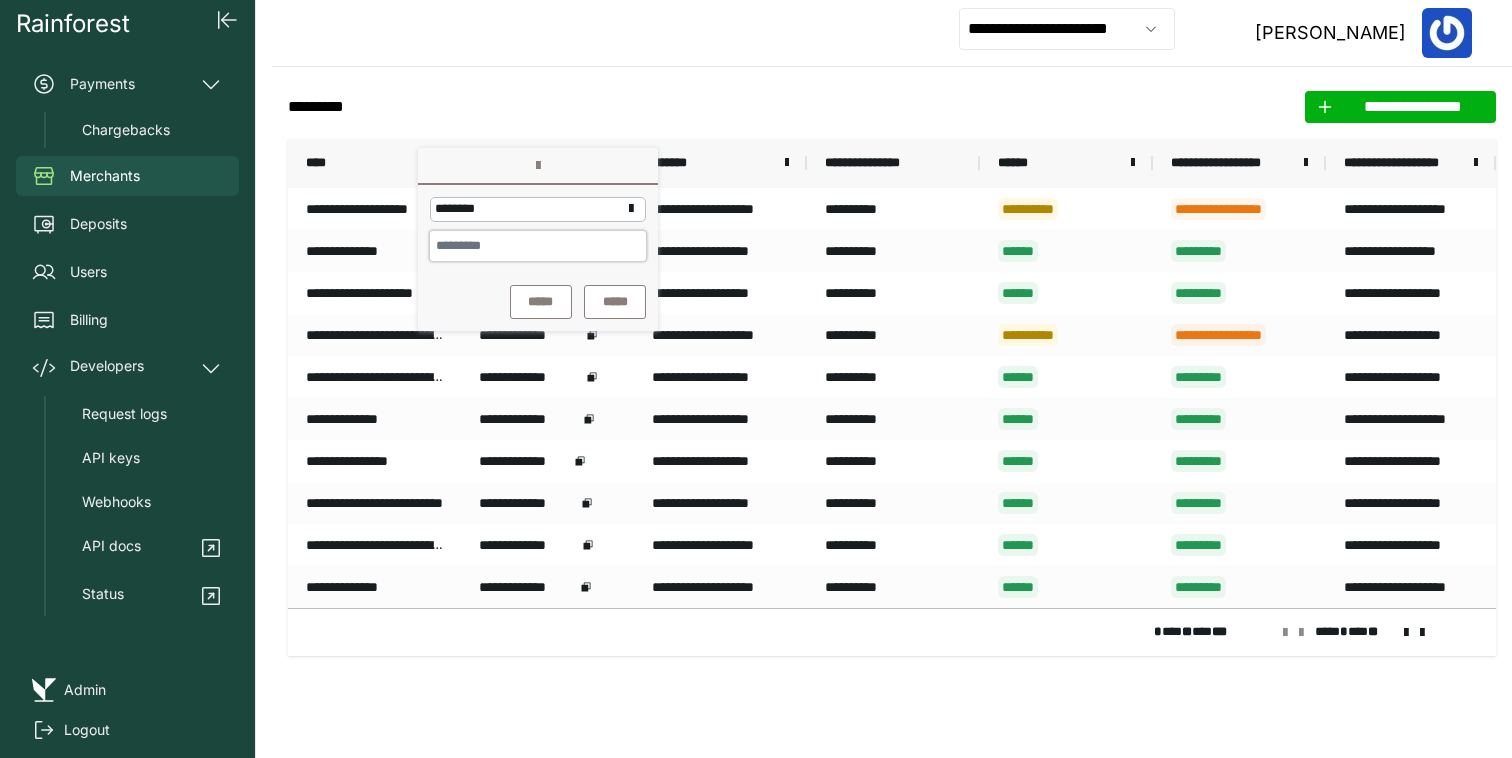 click at bounding box center [538, 246] 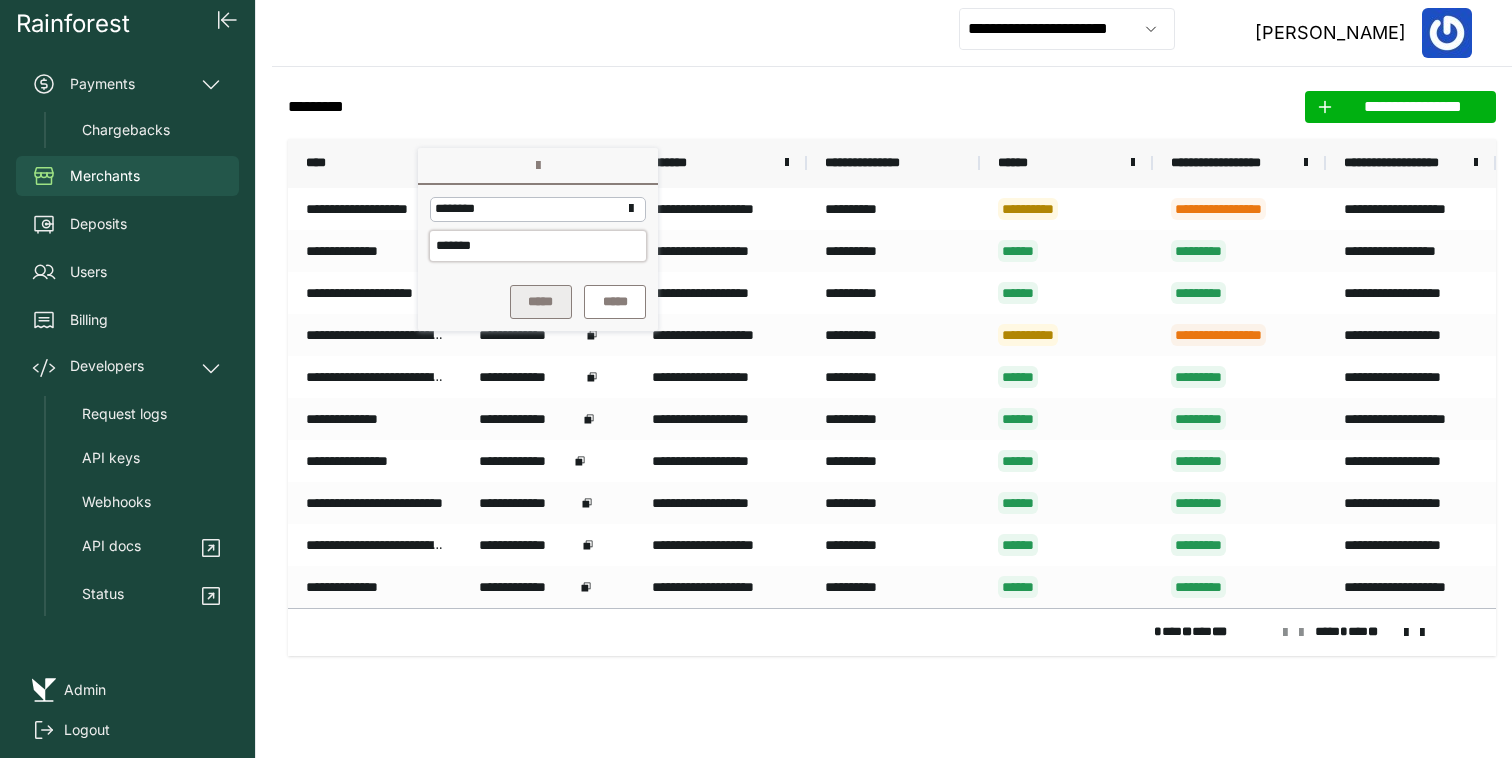 type on "*******" 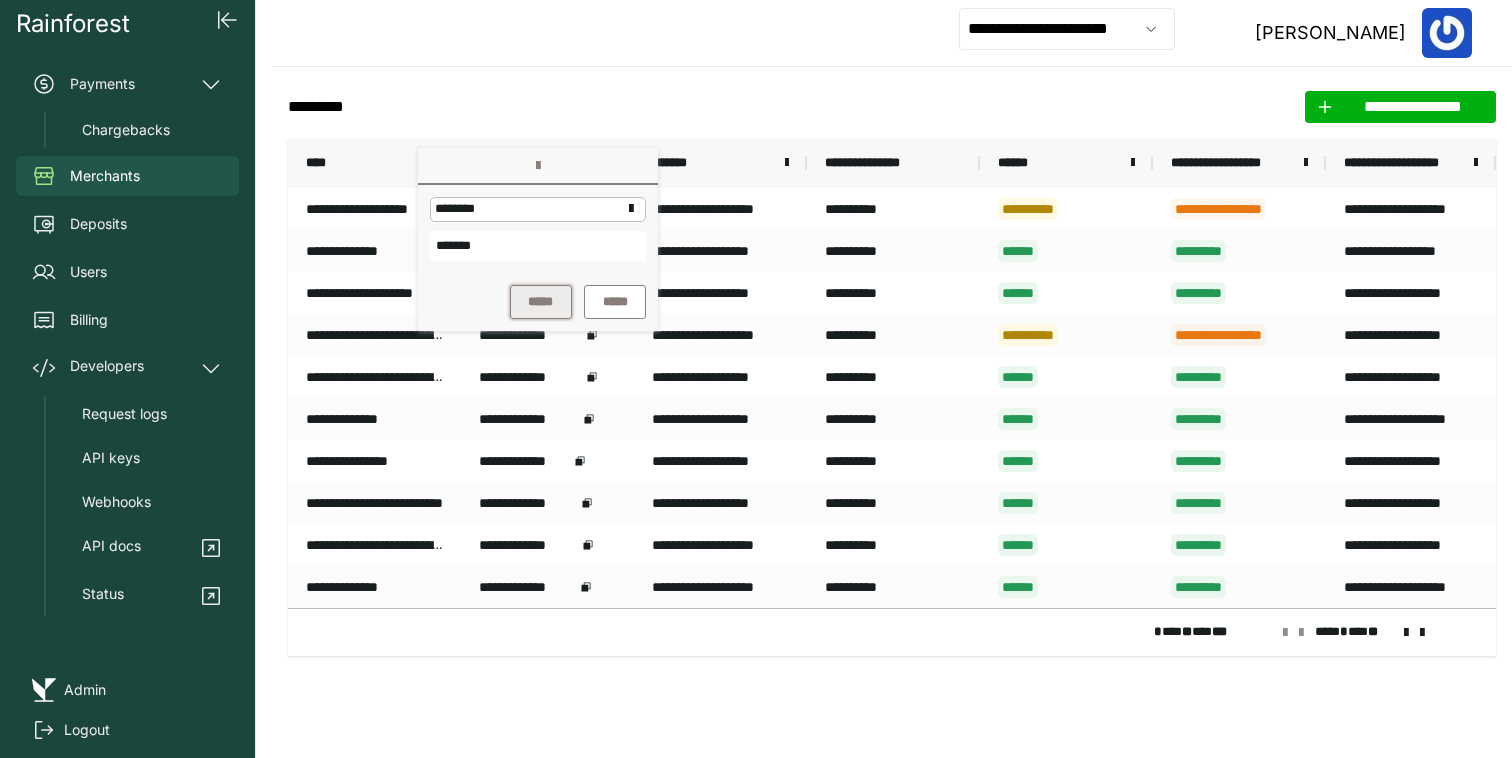 click on "*****" at bounding box center [541, 302] 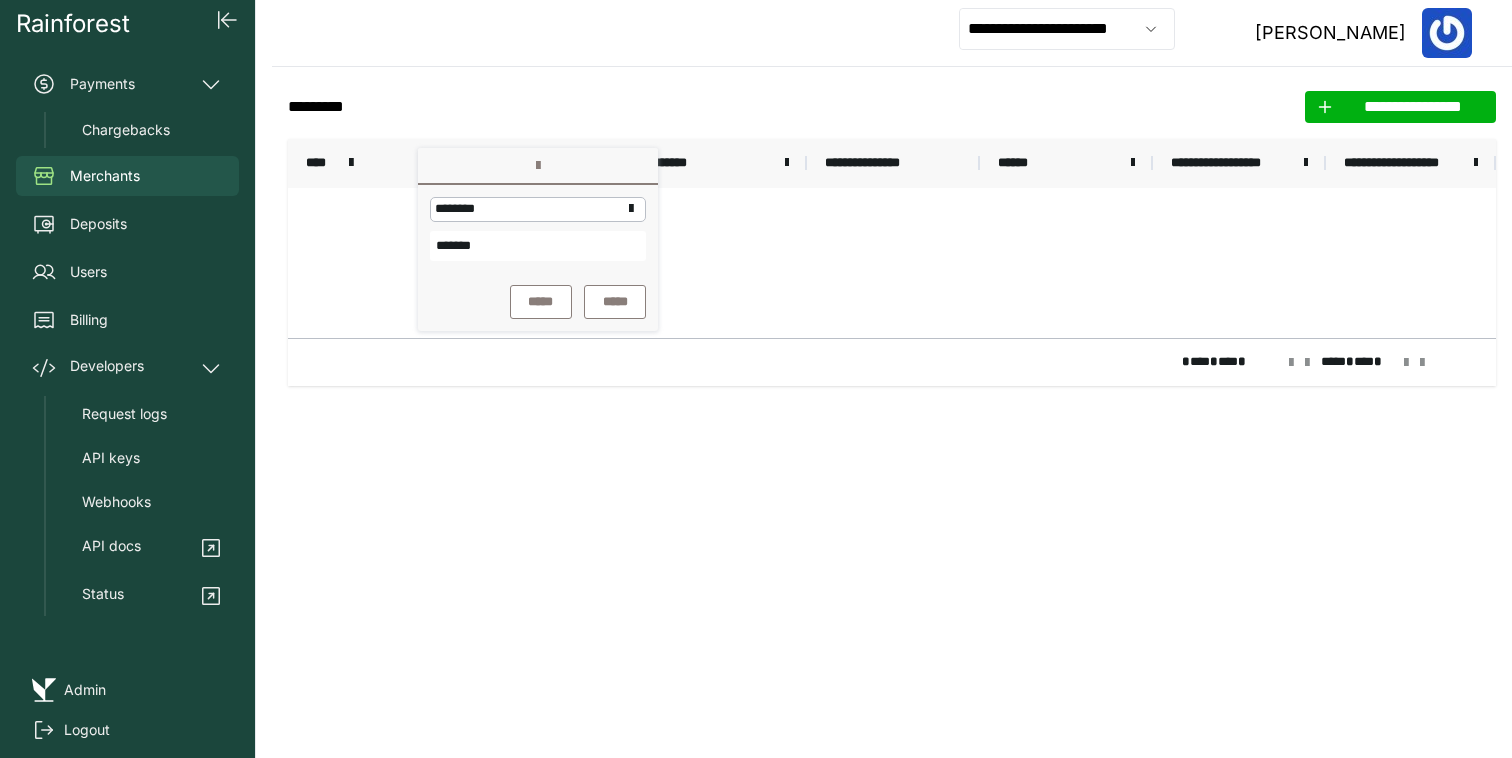 click on "*
**
*
**
*
****
*
**
*" at bounding box center (892, 362) 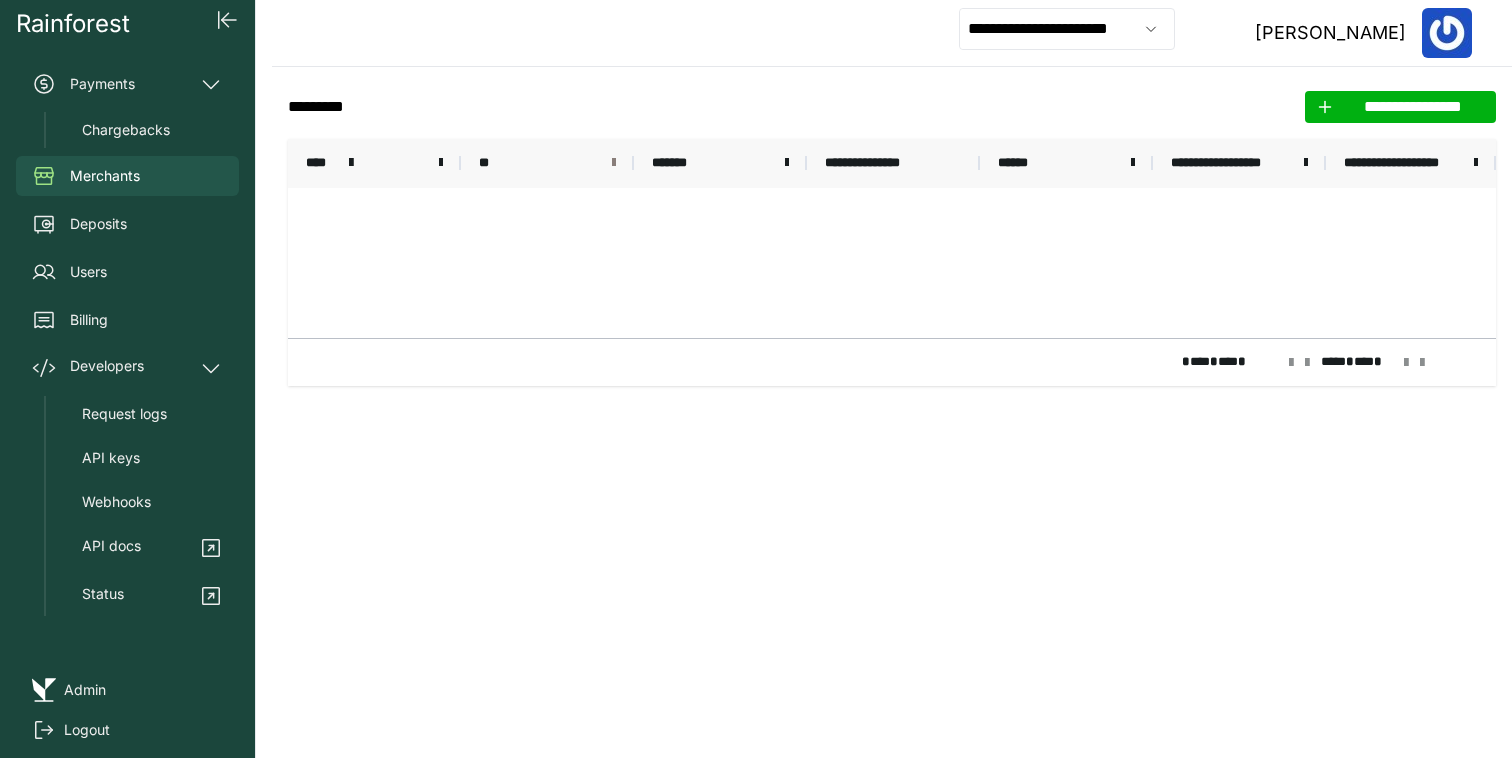 click at bounding box center (614, 163) 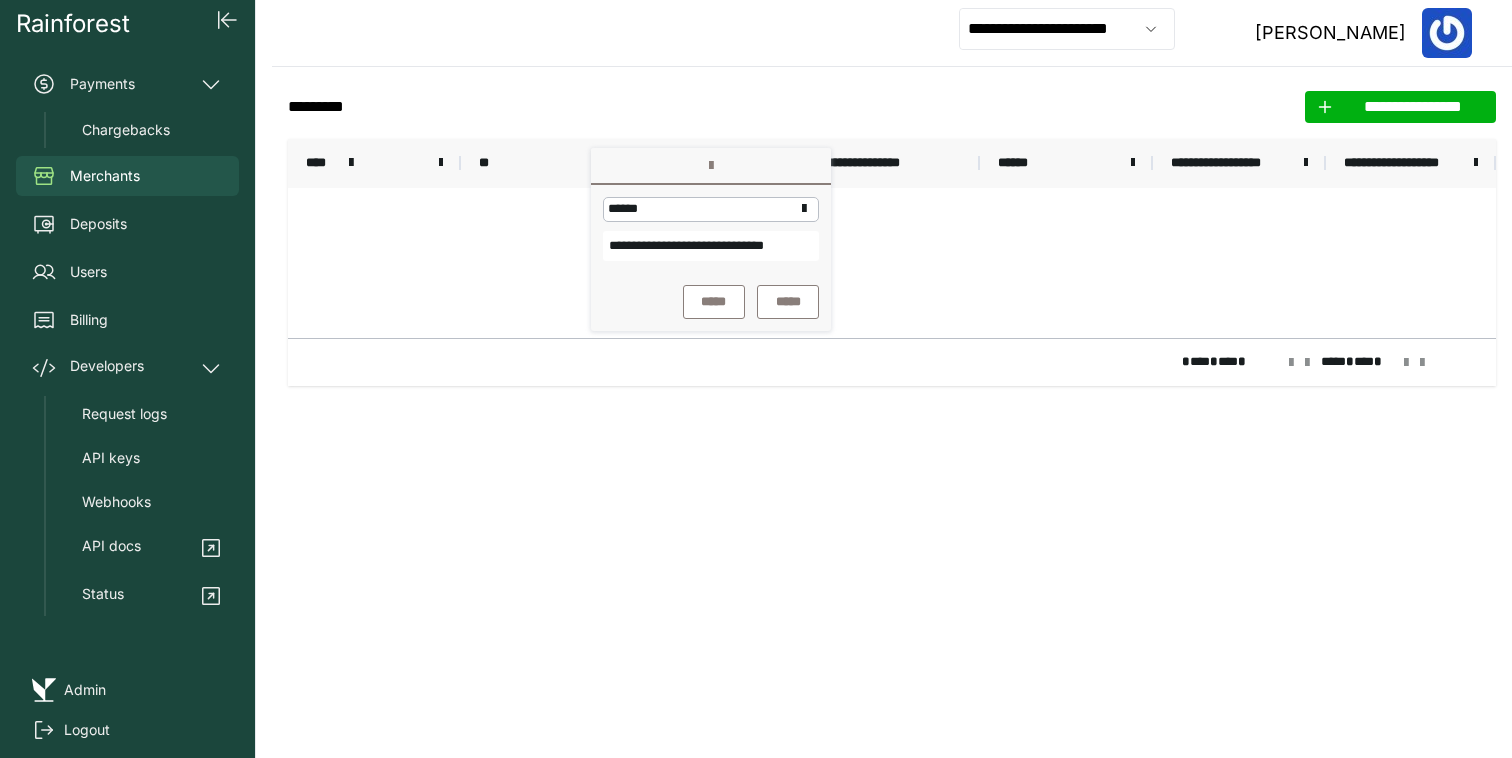 scroll, scrollTop: 0, scrollLeft: 56, axis: horizontal 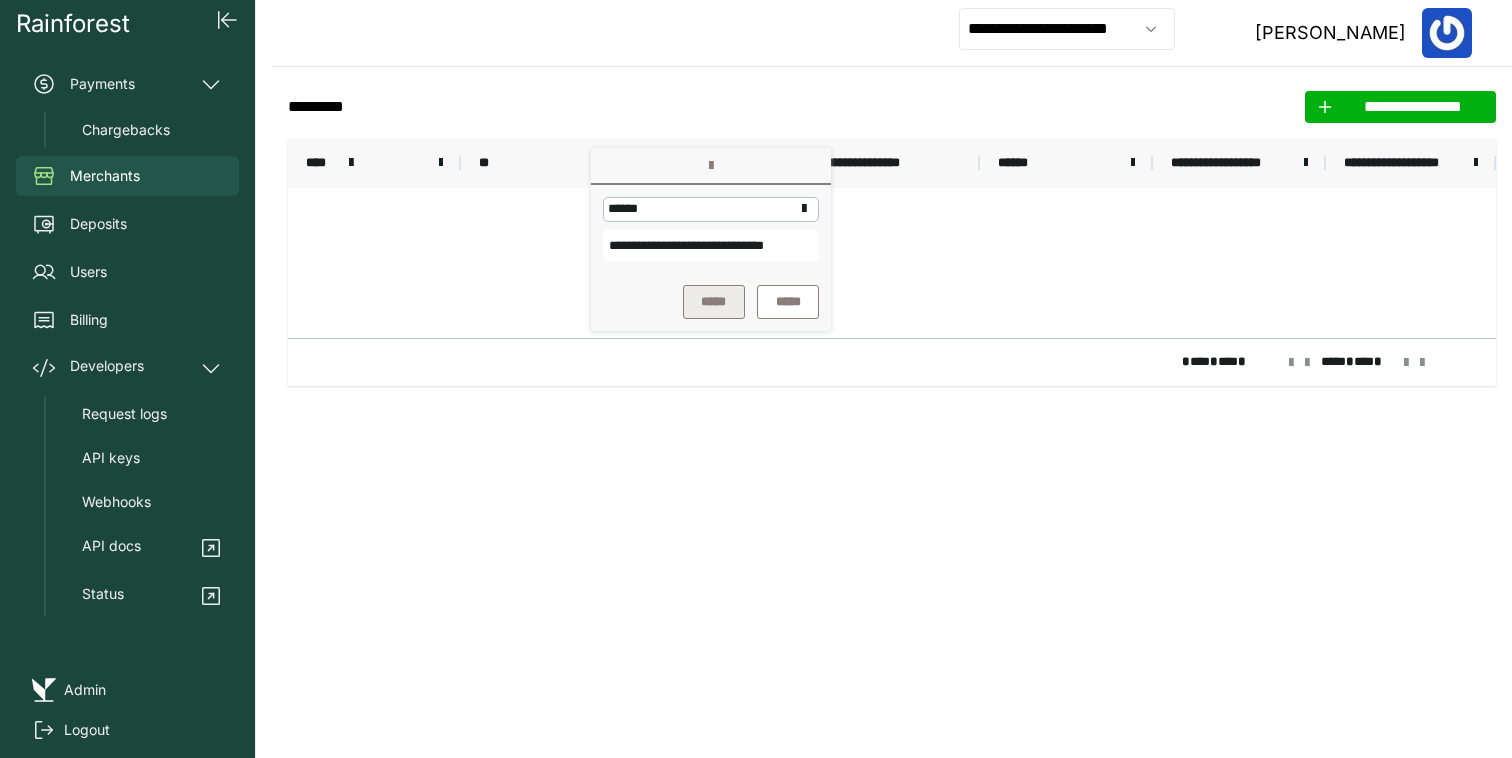type on "**********" 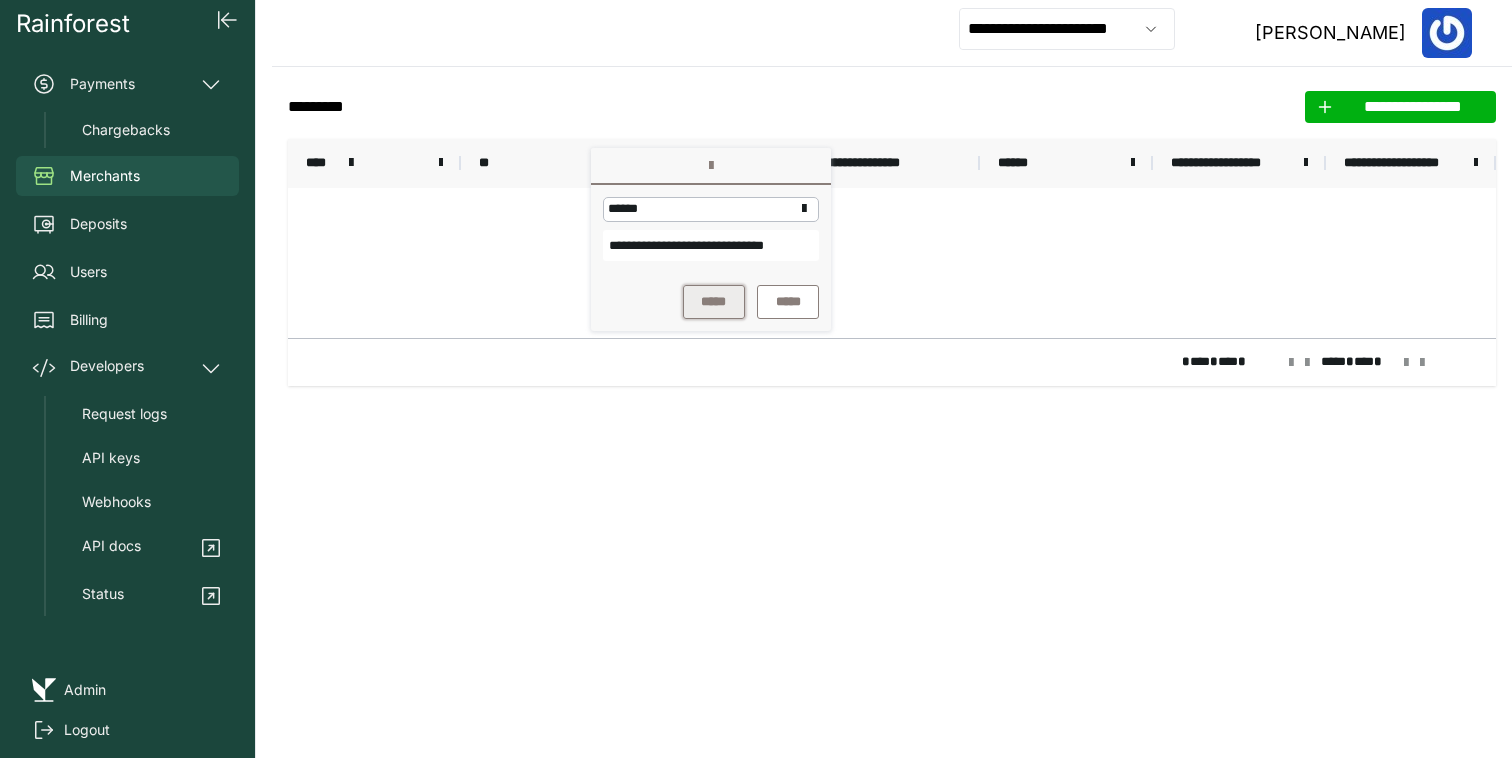 scroll, scrollTop: 0, scrollLeft: 0, axis: both 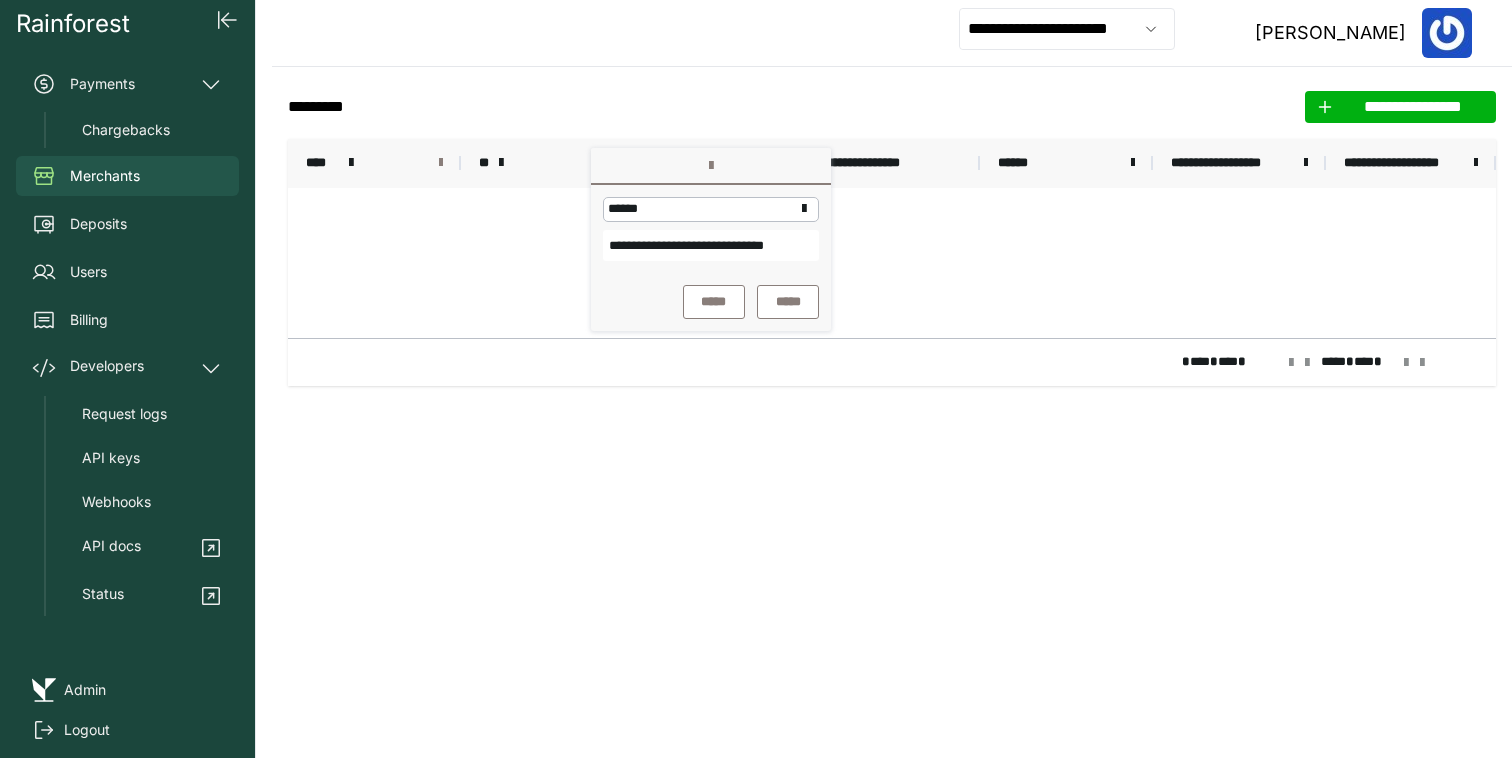 click at bounding box center [441, 163] 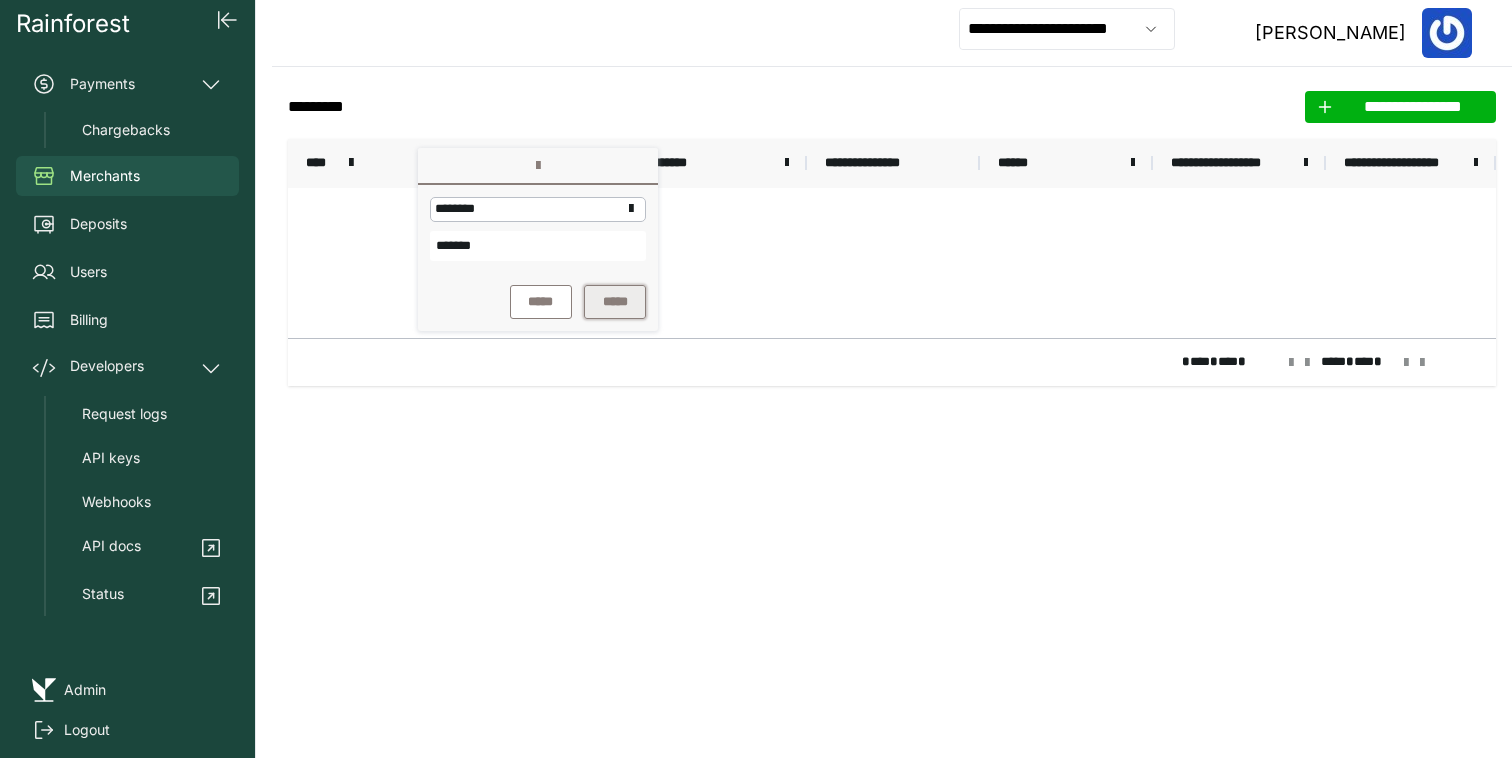 click on "*****" at bounding box center (615, 302) 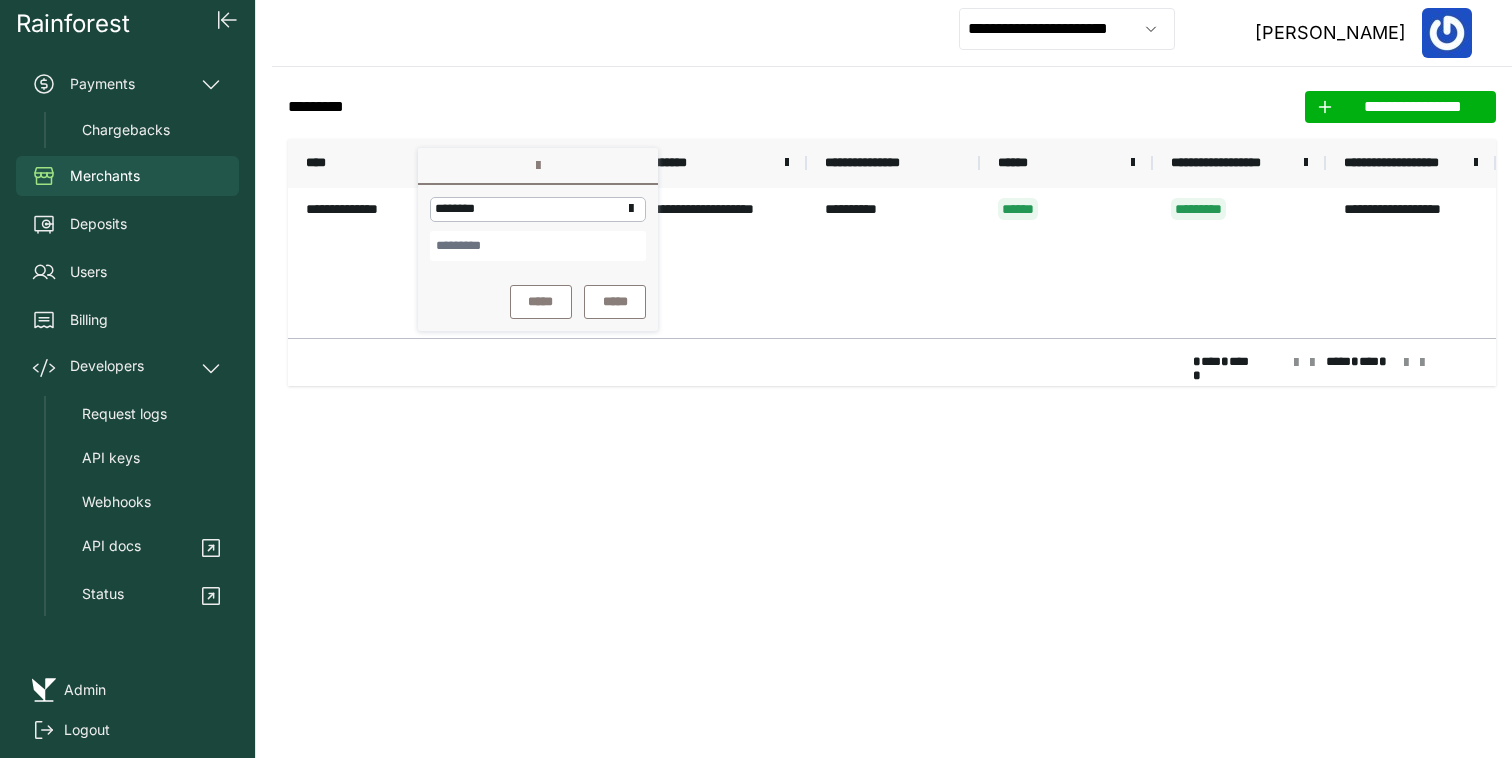 click on "**********" 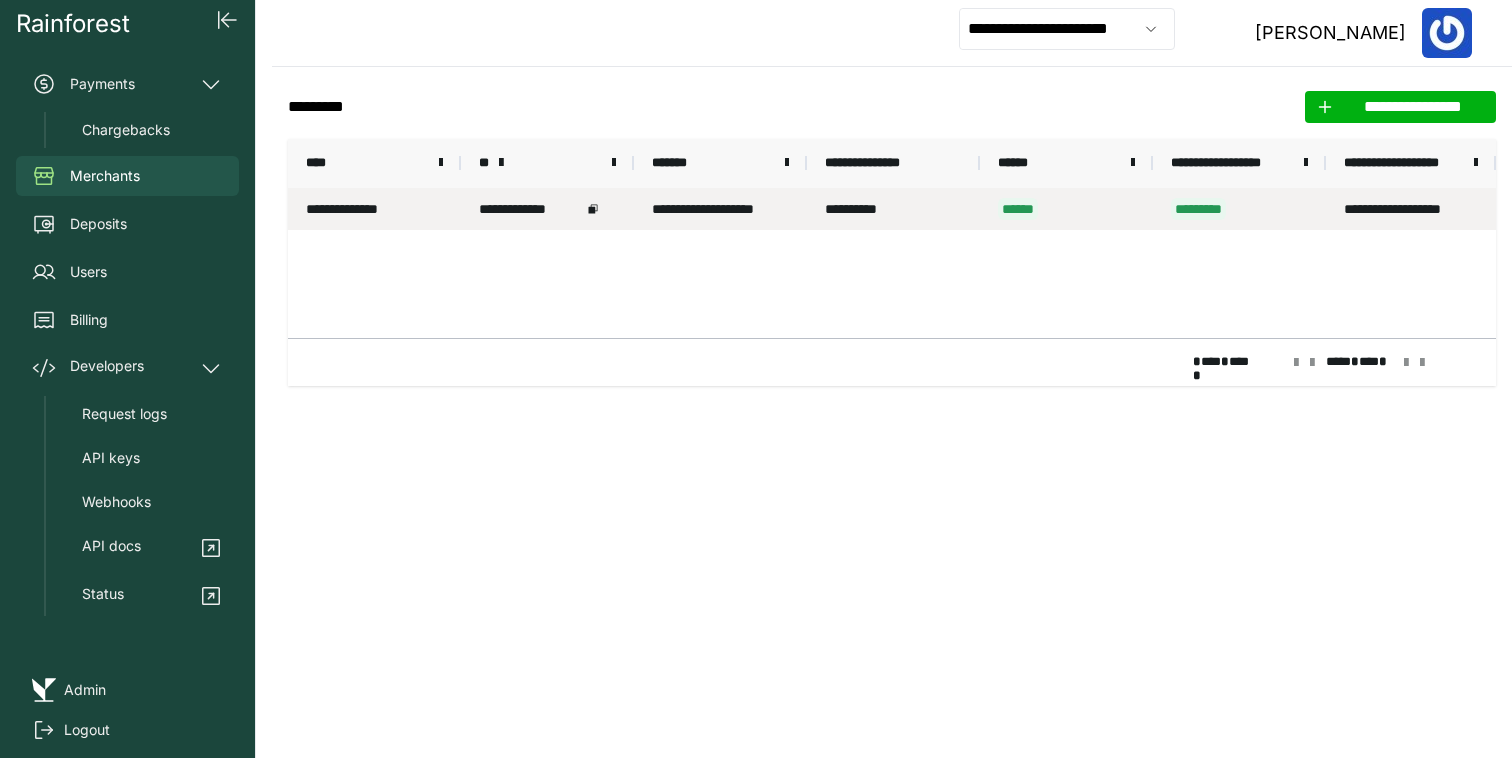 click on "**********" at bounding box center (374, 209) 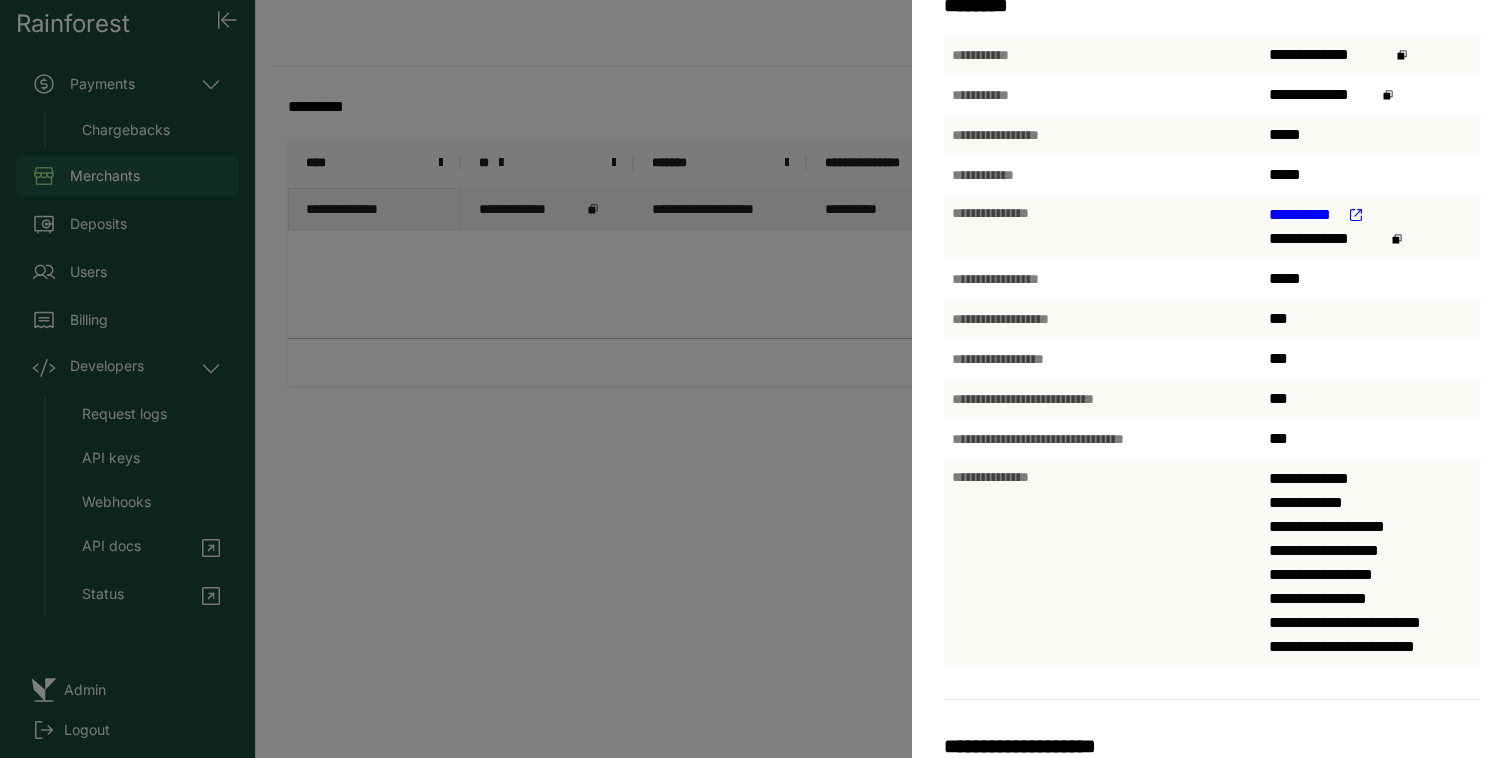 scroll, scrollTop: 530, scrollLeft: 0, axis: vertical 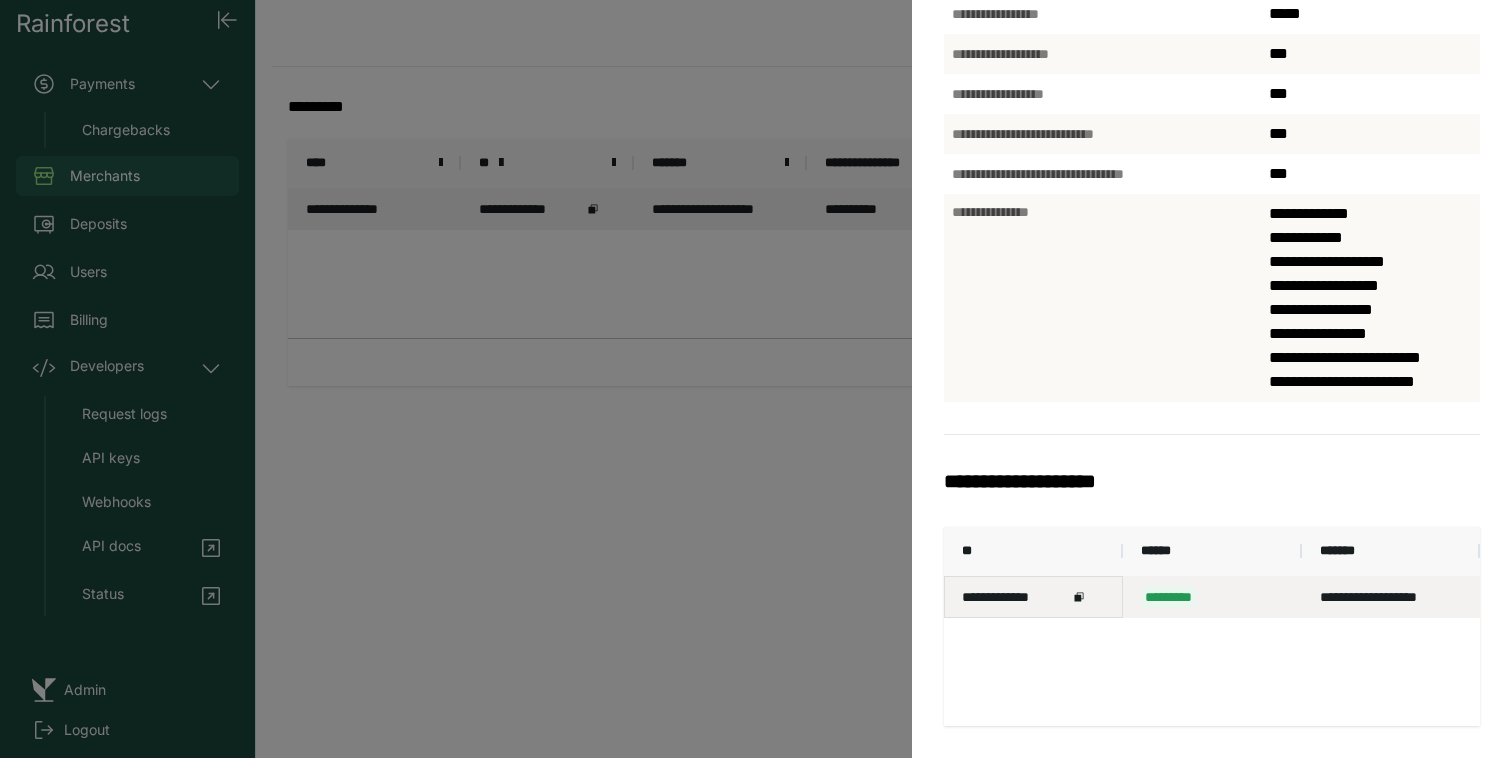 click on "**********" at bounding box center (1015, 597) 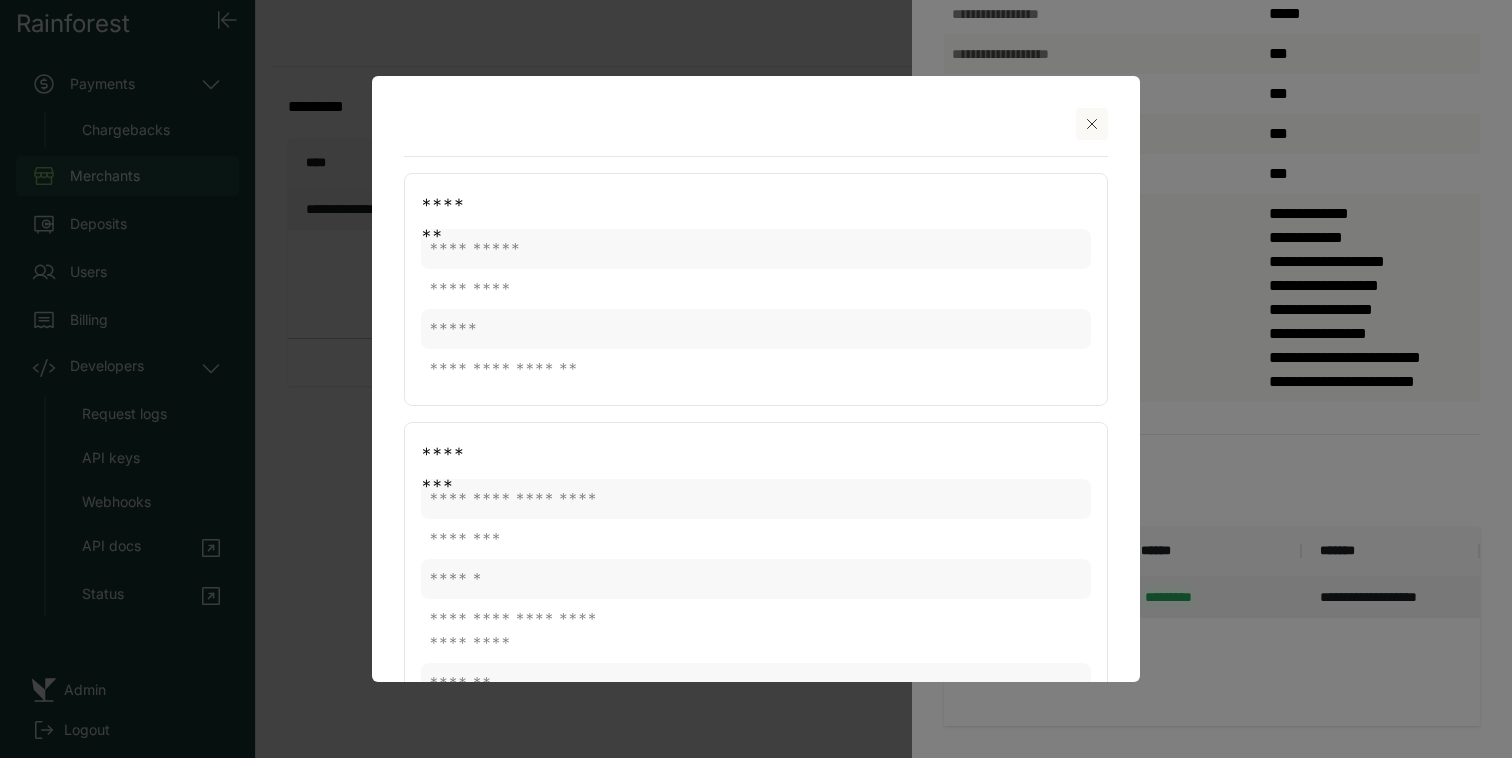 click 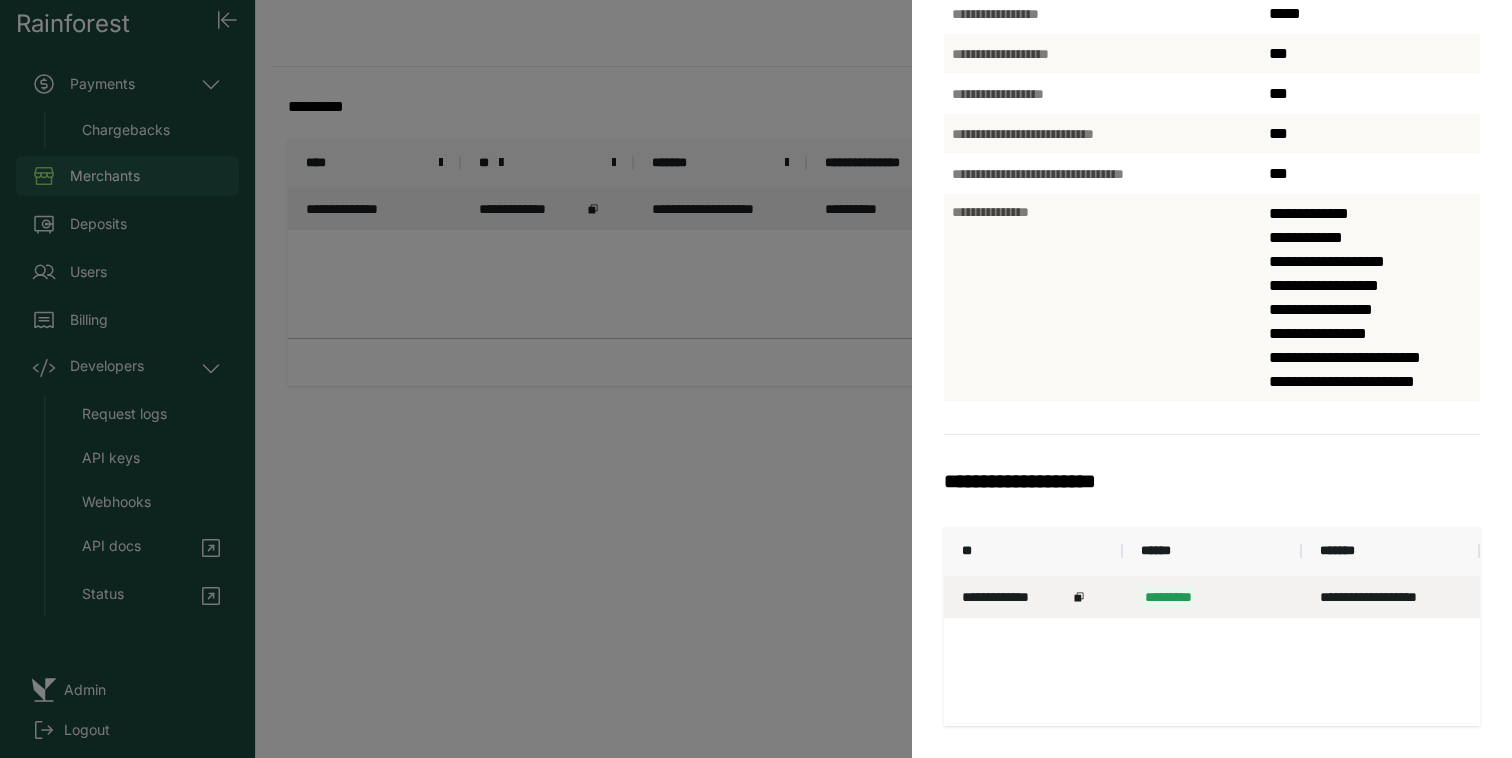 click on "**********" at bounding box center [756, 379] 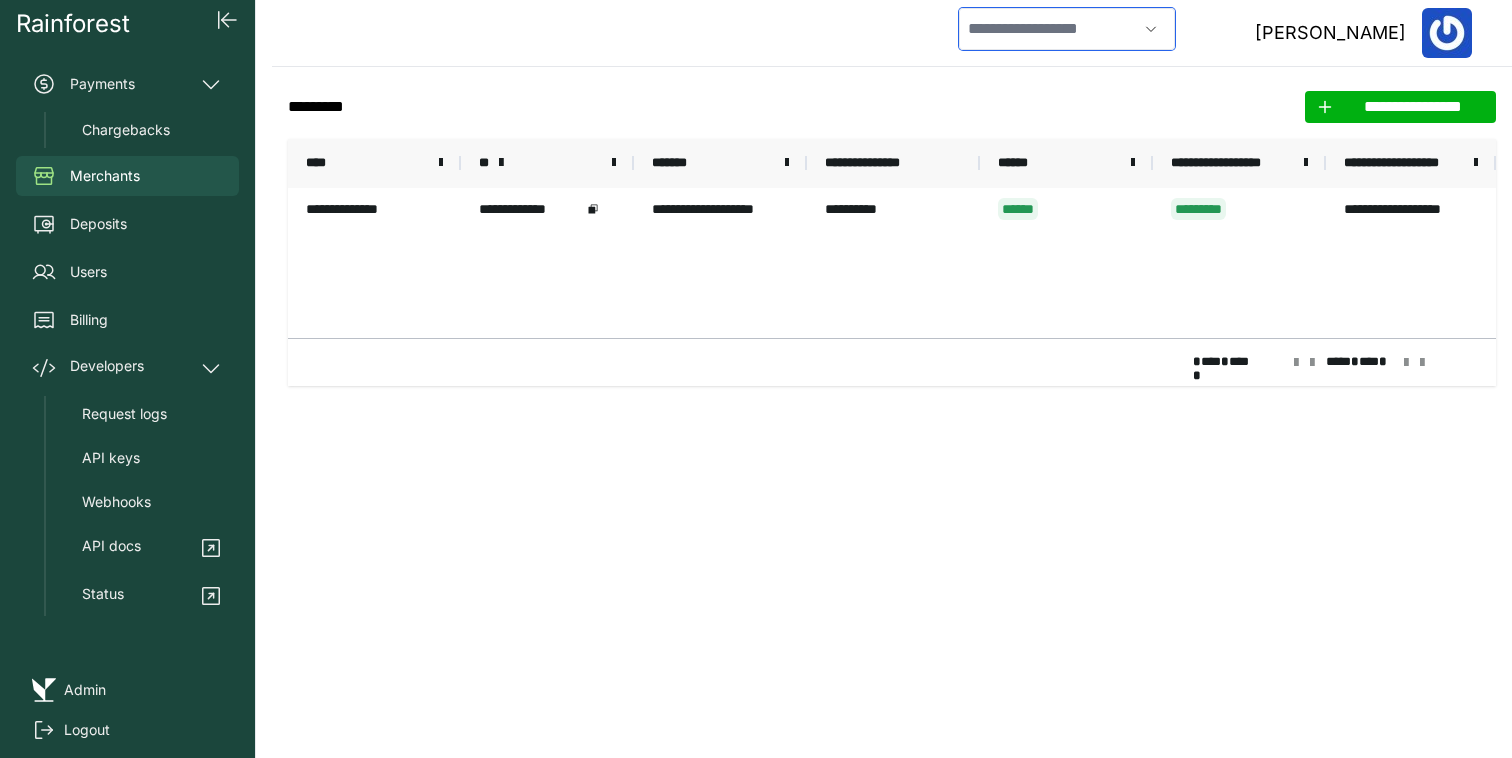 click at bounding box center [1048, 29] 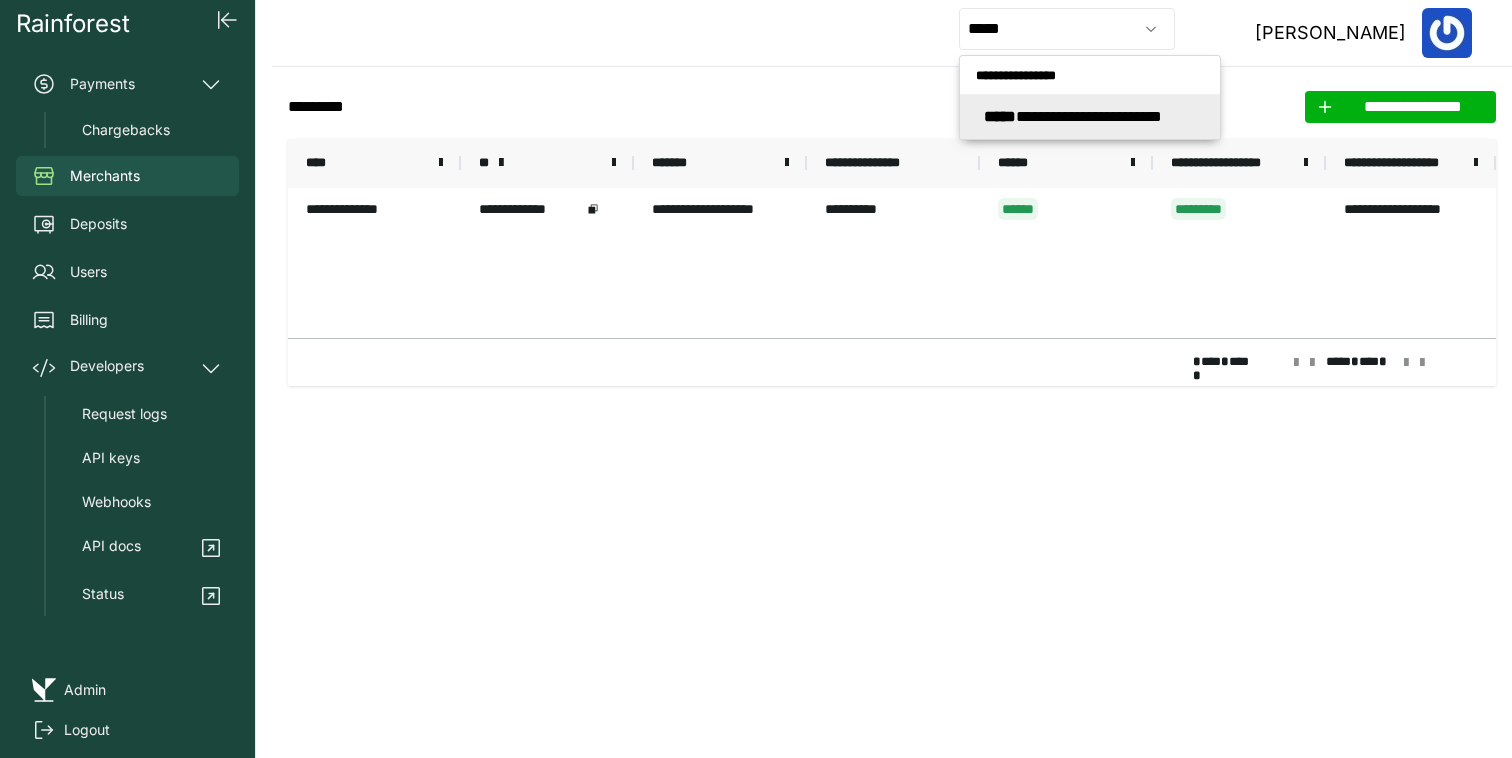 type on "**********" 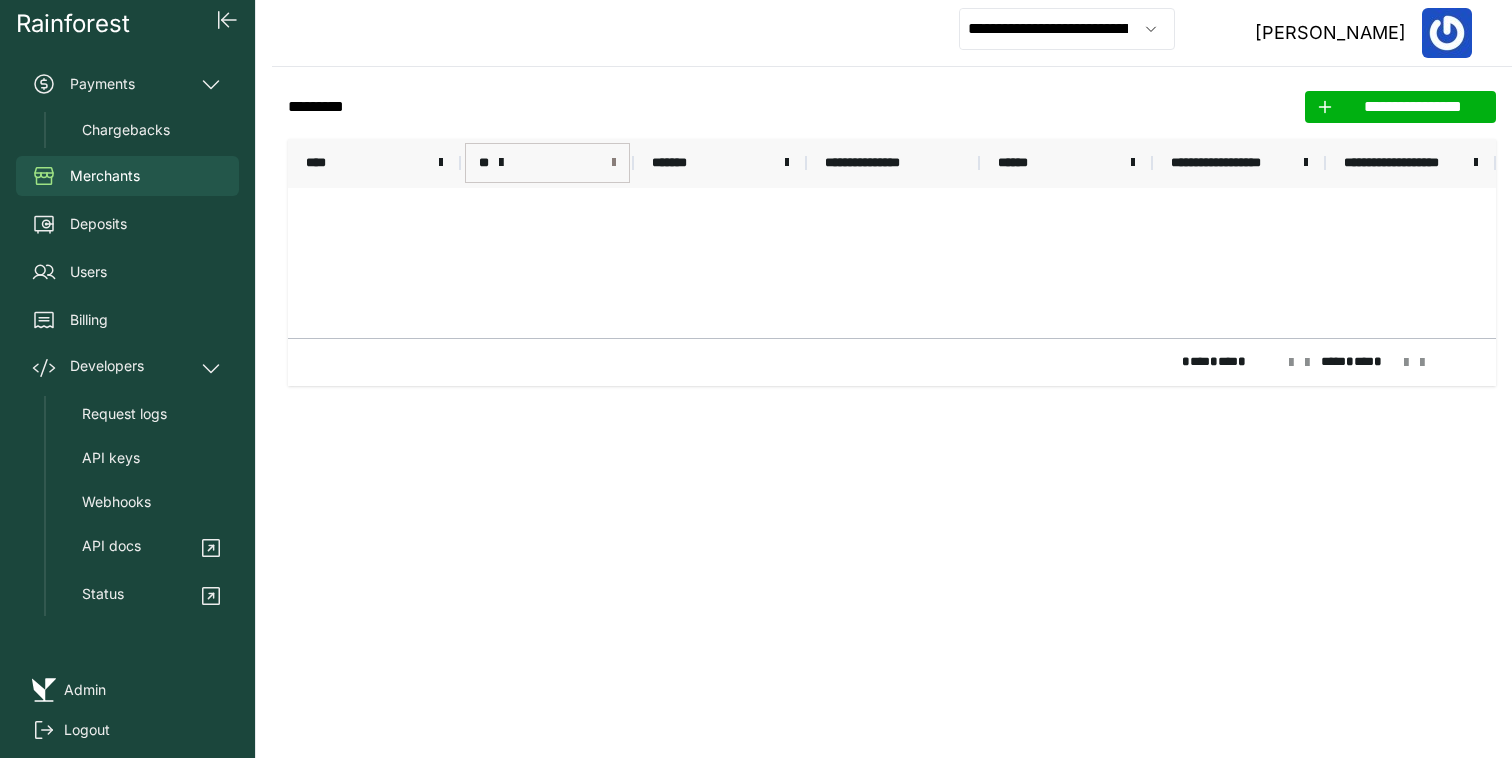 click at bounding box center (614, 163) 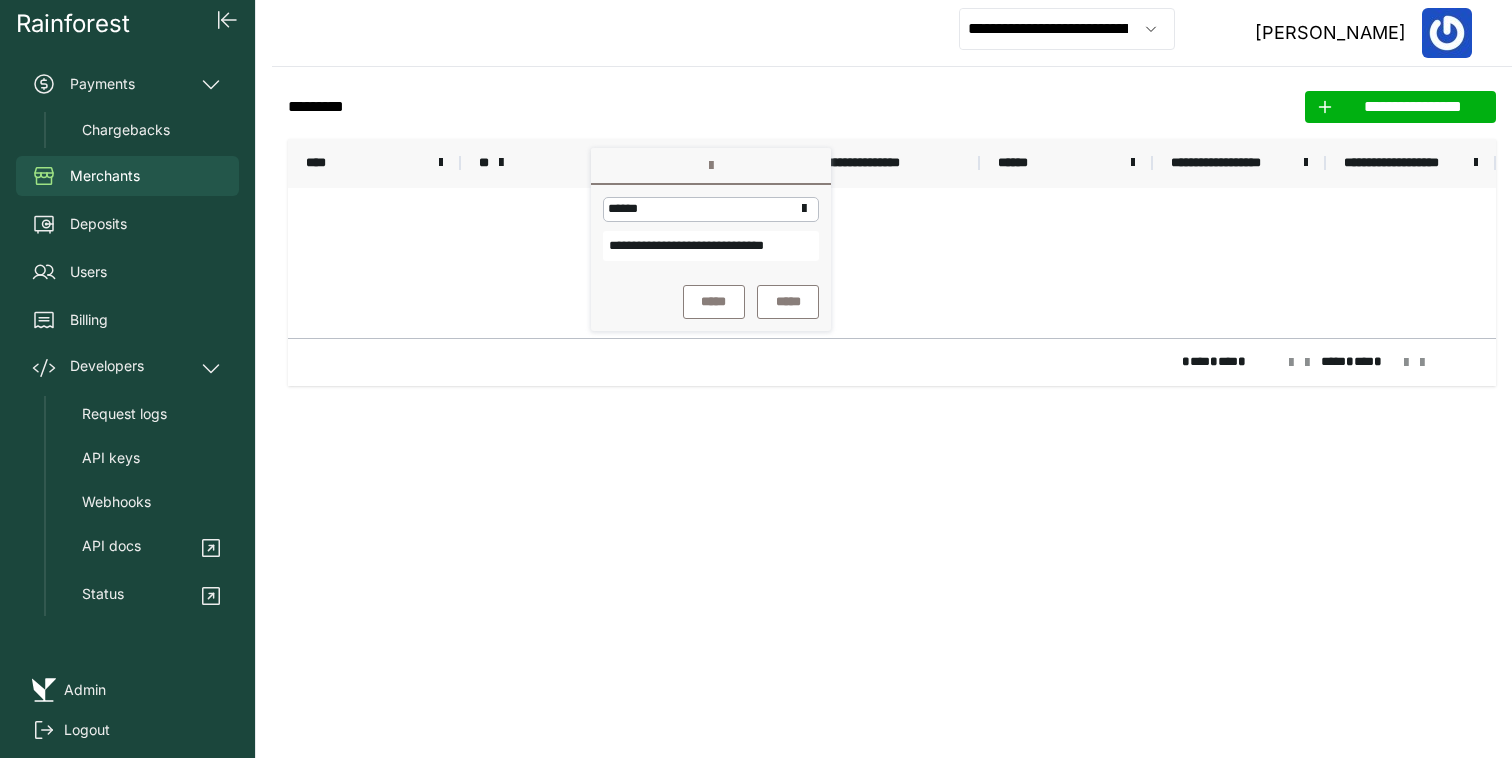 scroll, scrollTop: 0, scrollLeft: 56, axis: horizontal 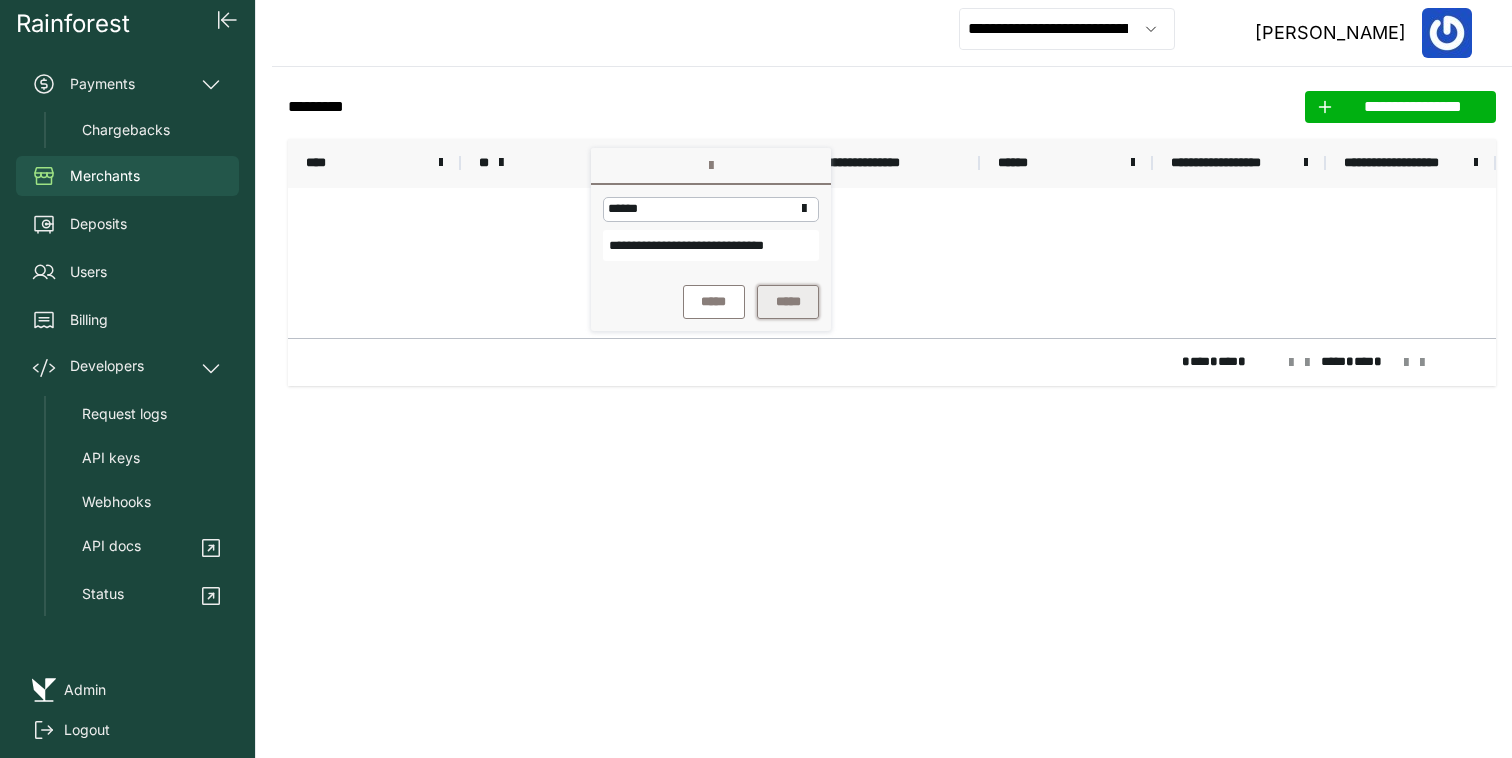 click on "*****" at bounding box center (788, 302) 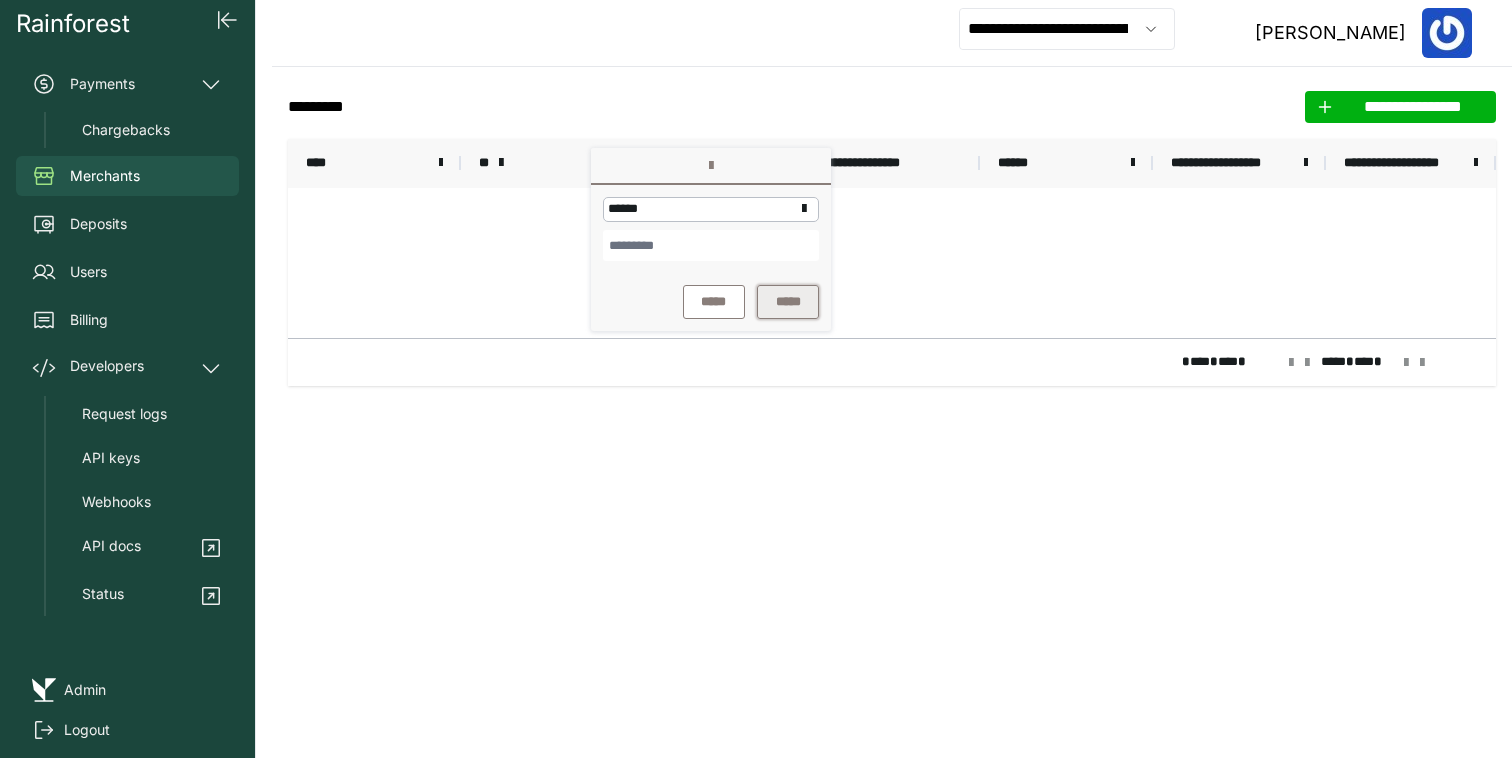 scroll, scrollTop: 0, scrollLeft: 0, axis: both 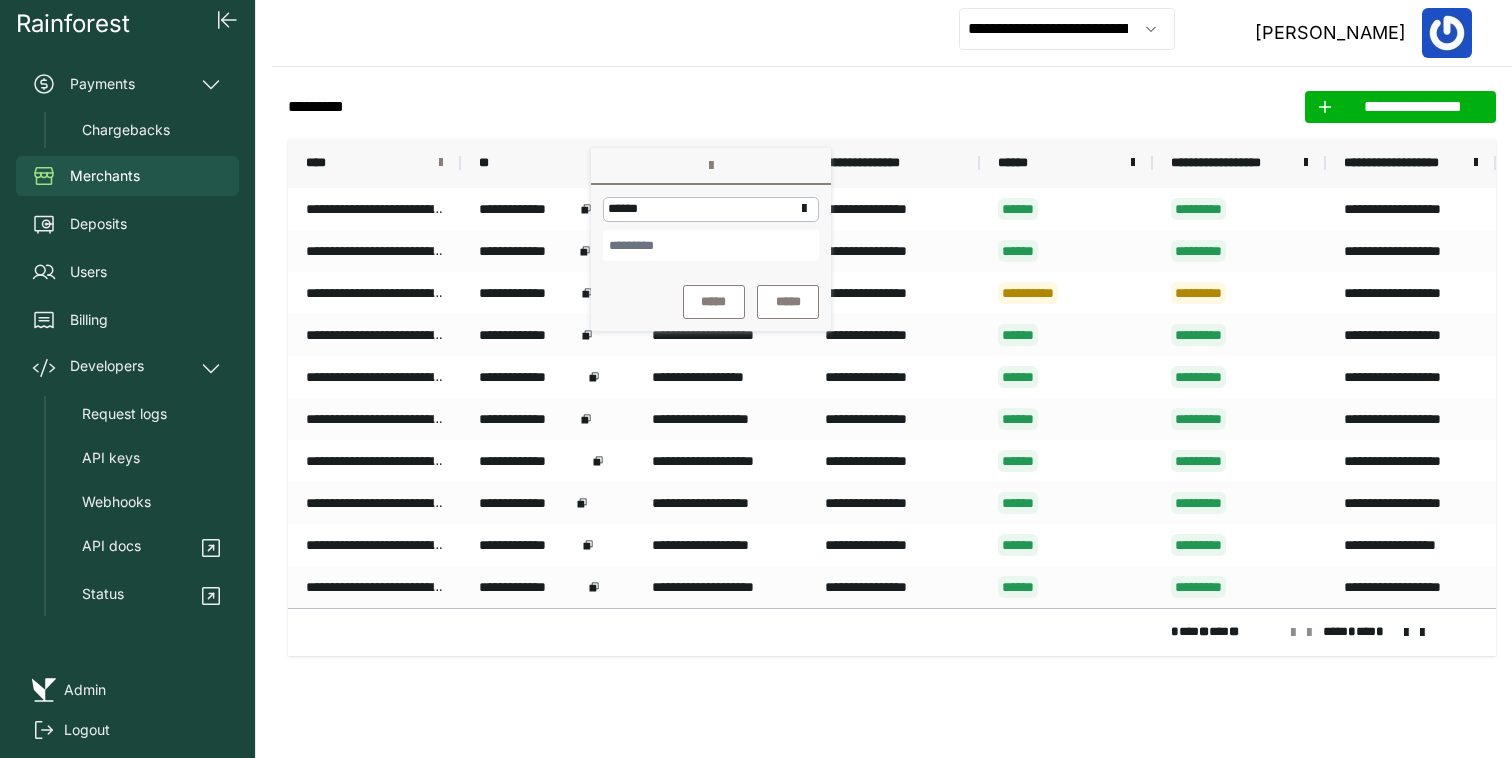 click at bounding box center [441, 163] 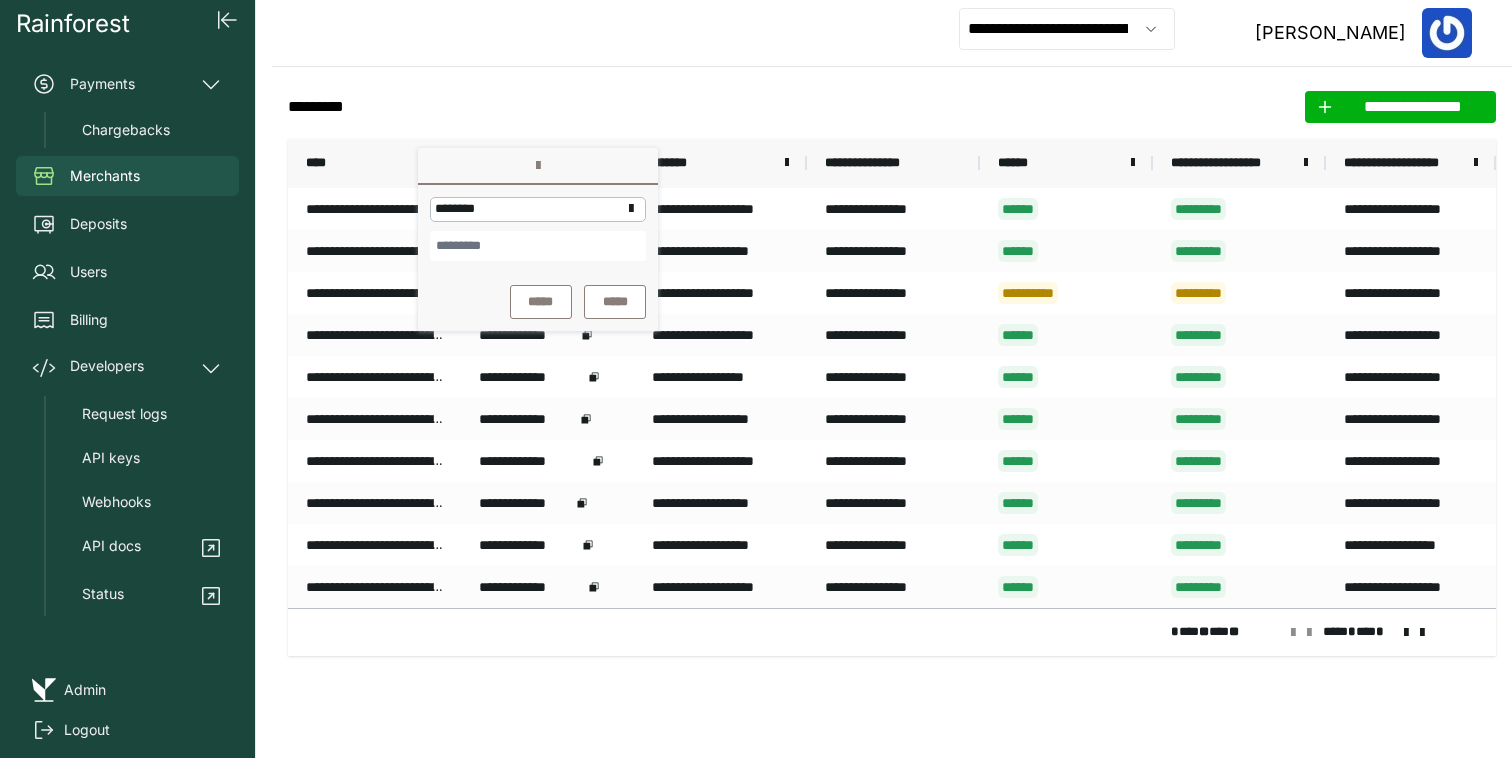 type on "*" 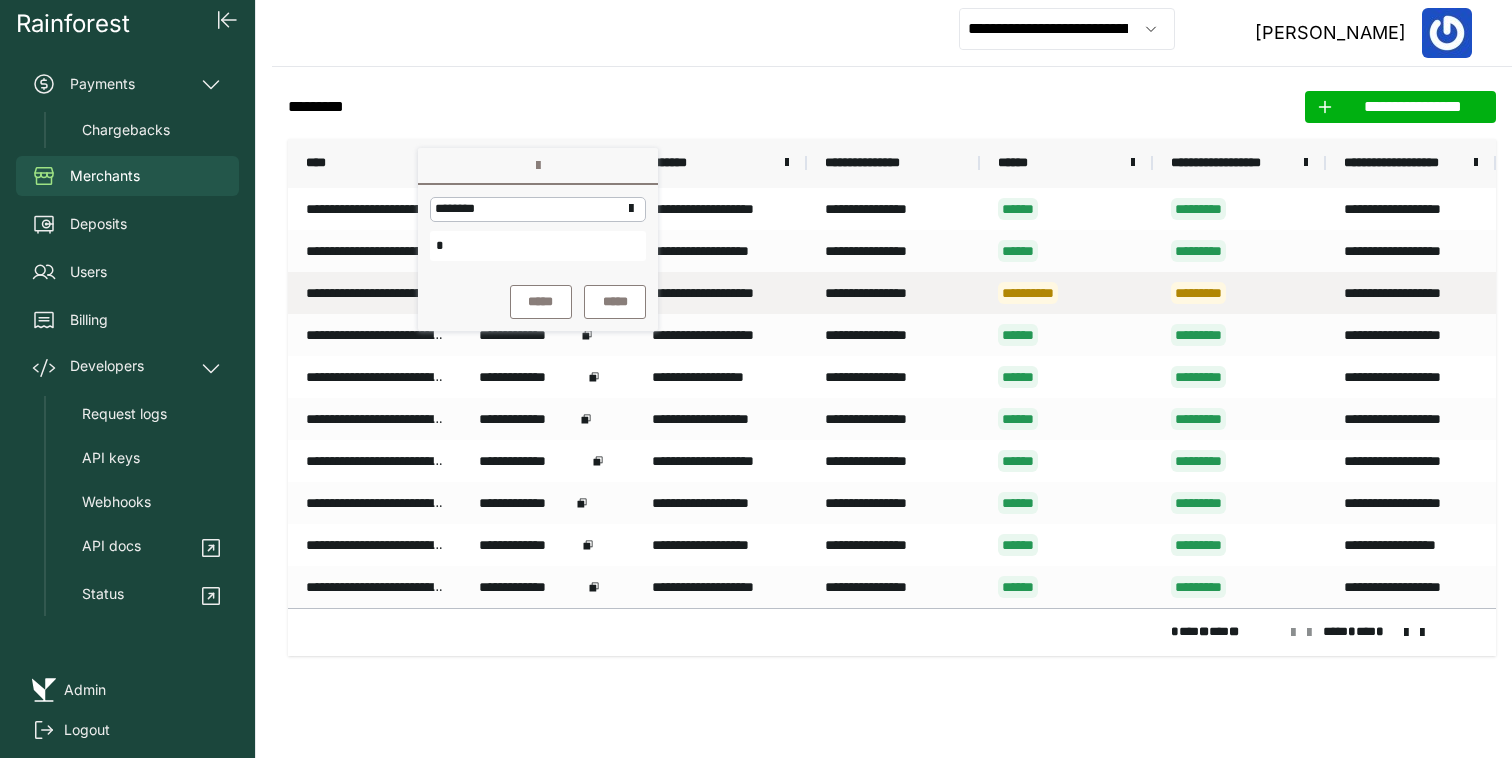 click on "**********" at bounding box center [374, 293] 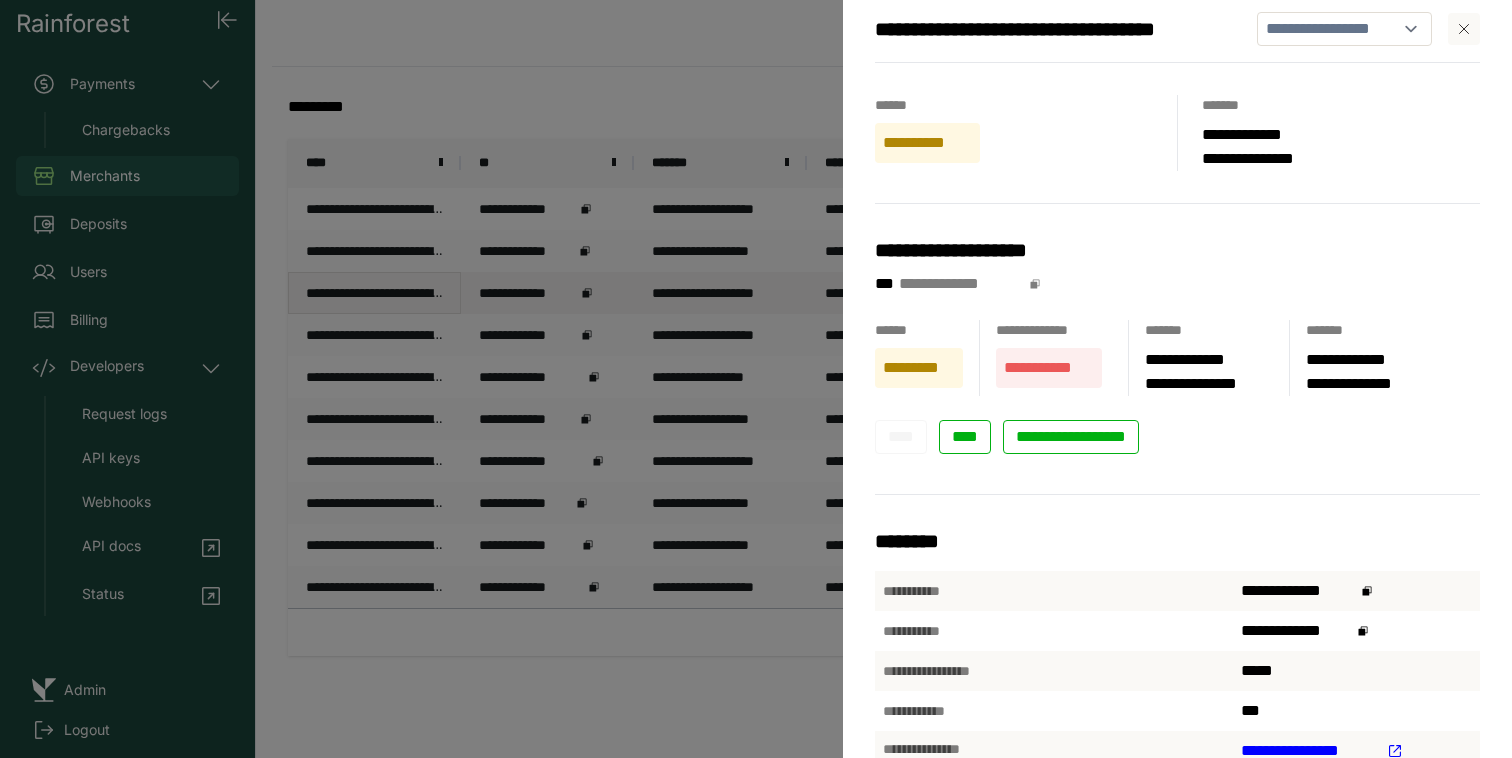 scroll, scrollTop: 21, scrollLeft: 0, axis: vertical 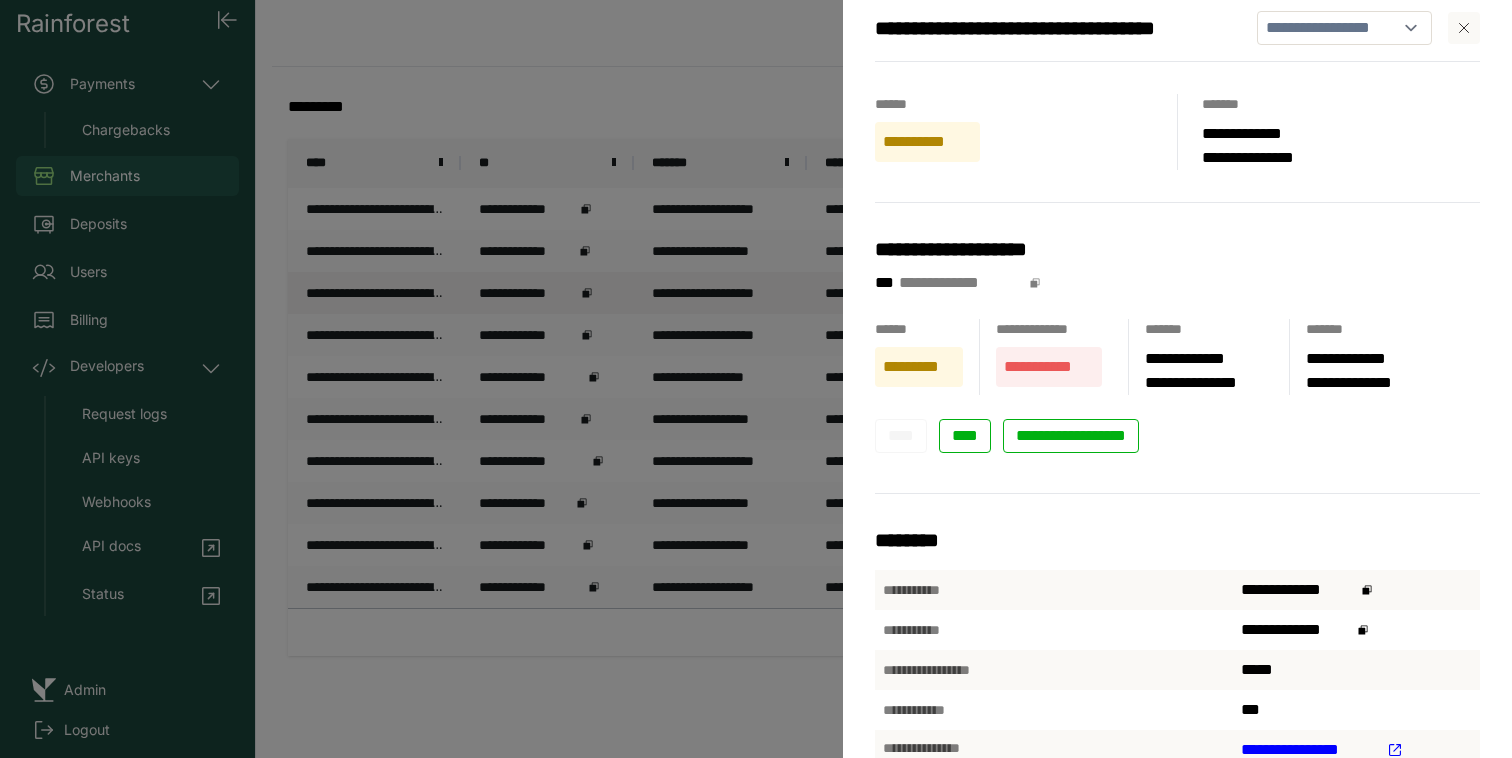 click on "**********" at bounding box center (756, 379) 